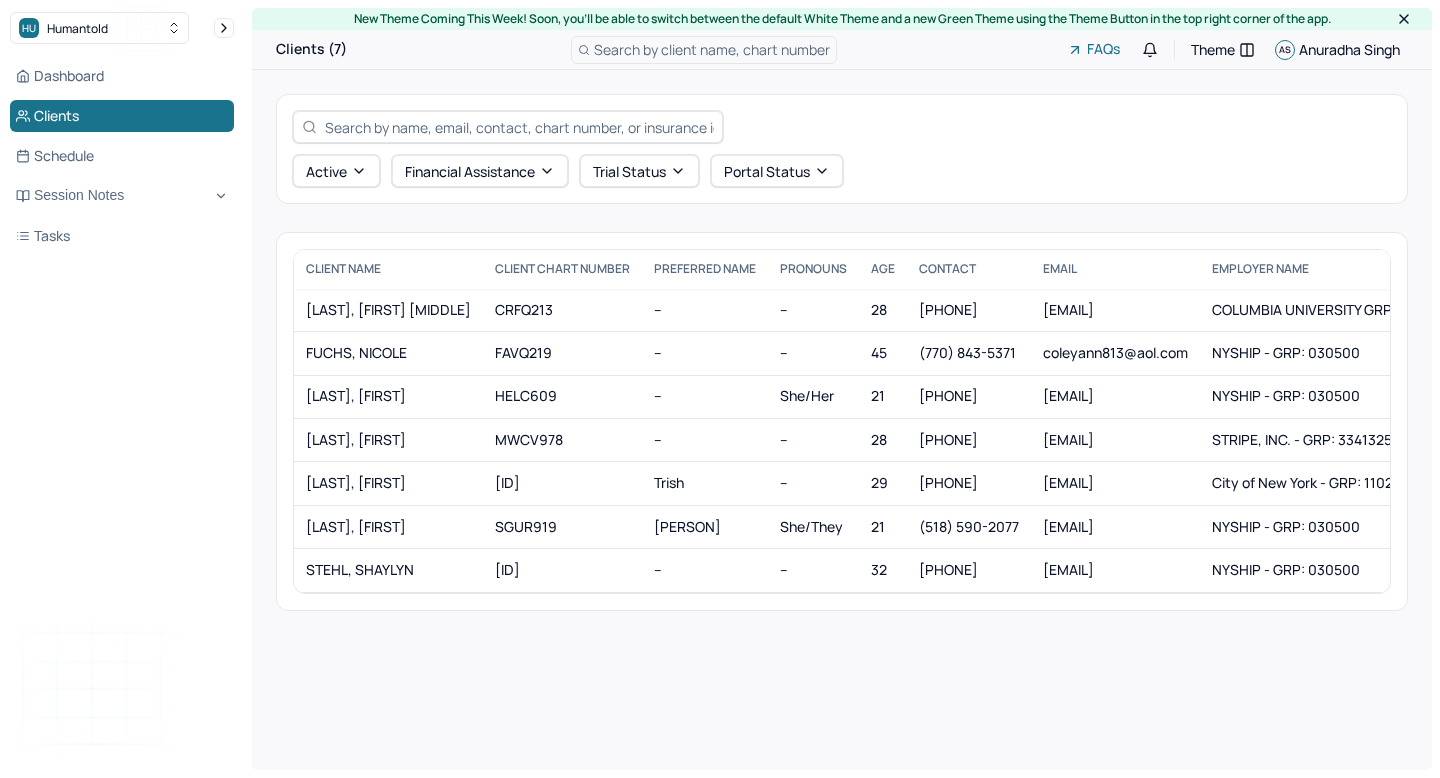 scroll, scrollTop: 0, scrollLeft: 0, axis: both 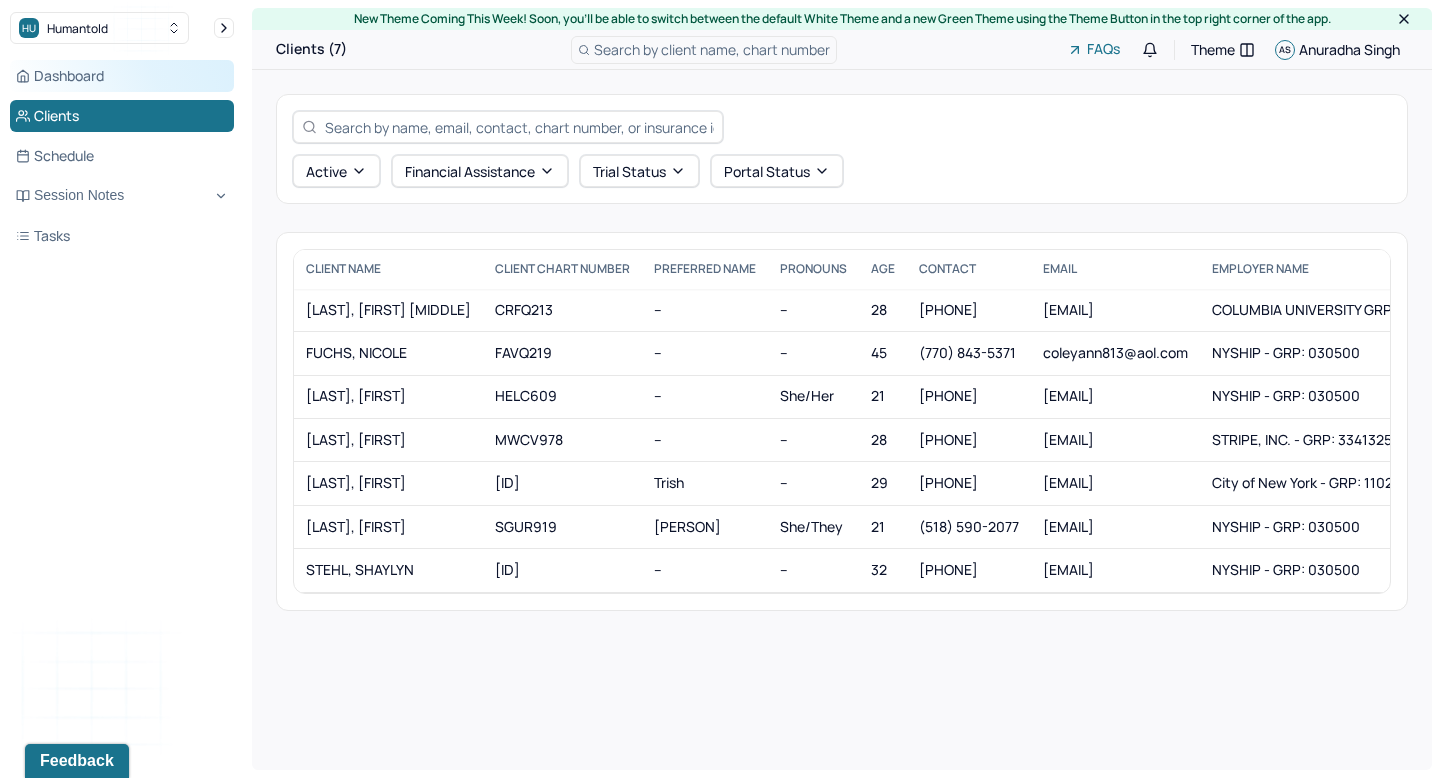 click on "Dashboard" at bounding box center [122, 76] 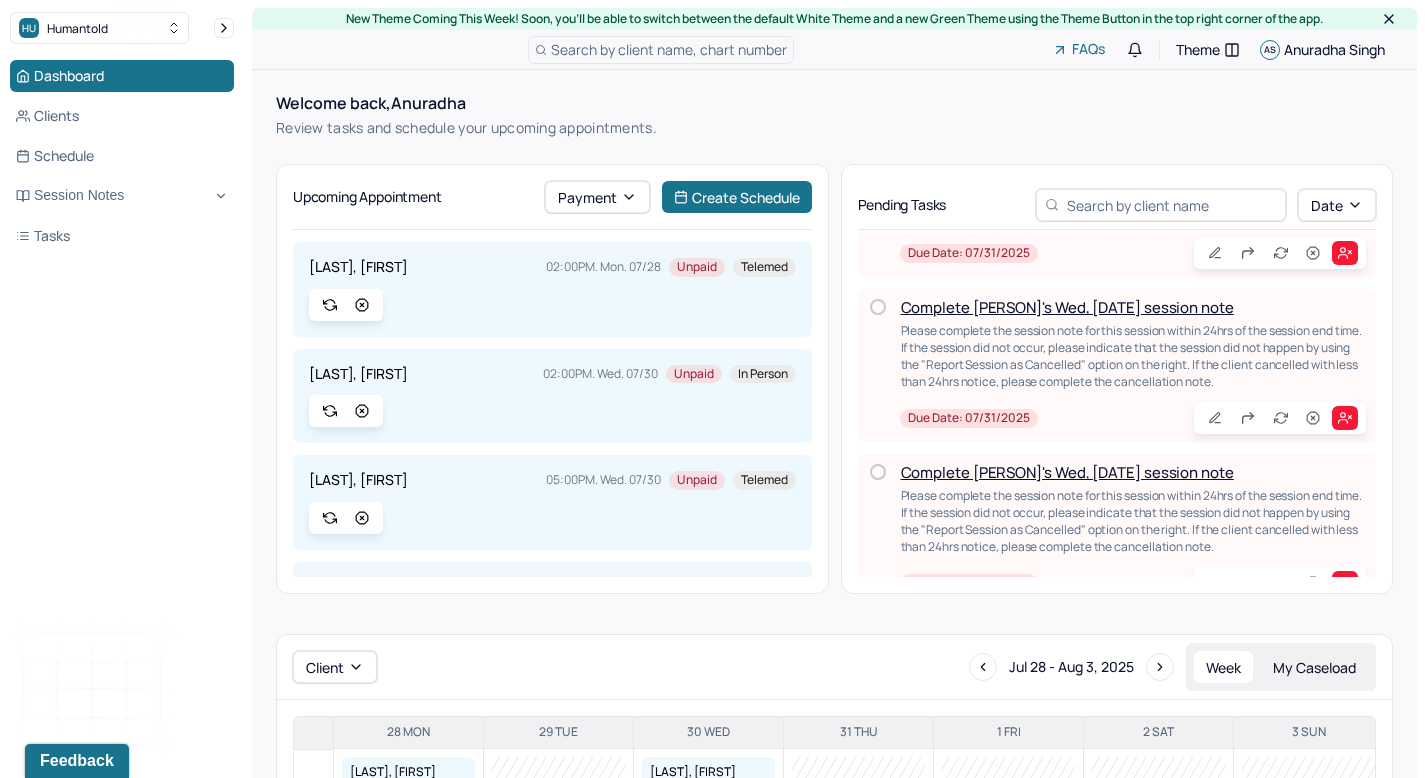 scroll, scrollTop: 121, scrollLeft: 0, axis: vertical 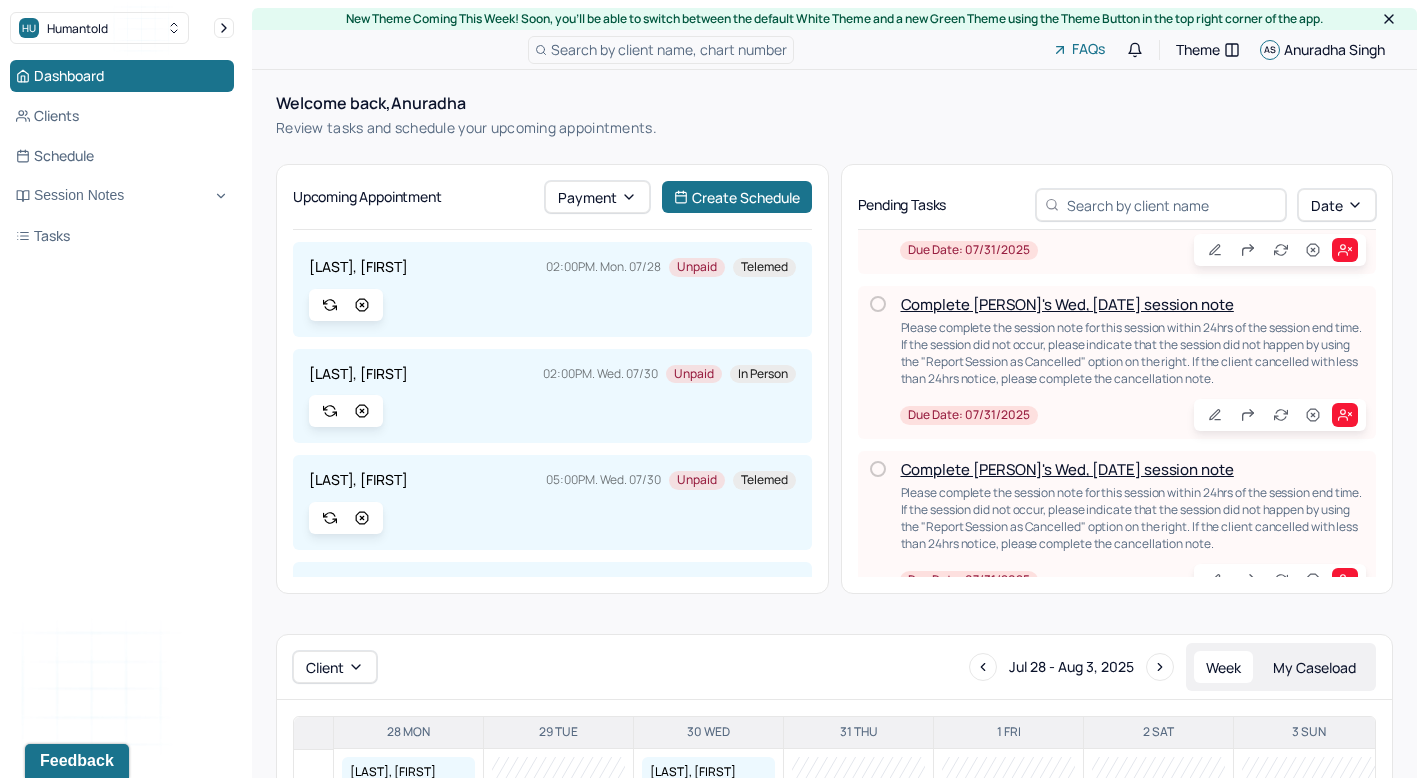 click on "Complete [PERSON]'s Wed, [DATE] session note" at bounding box center [1067, 304] 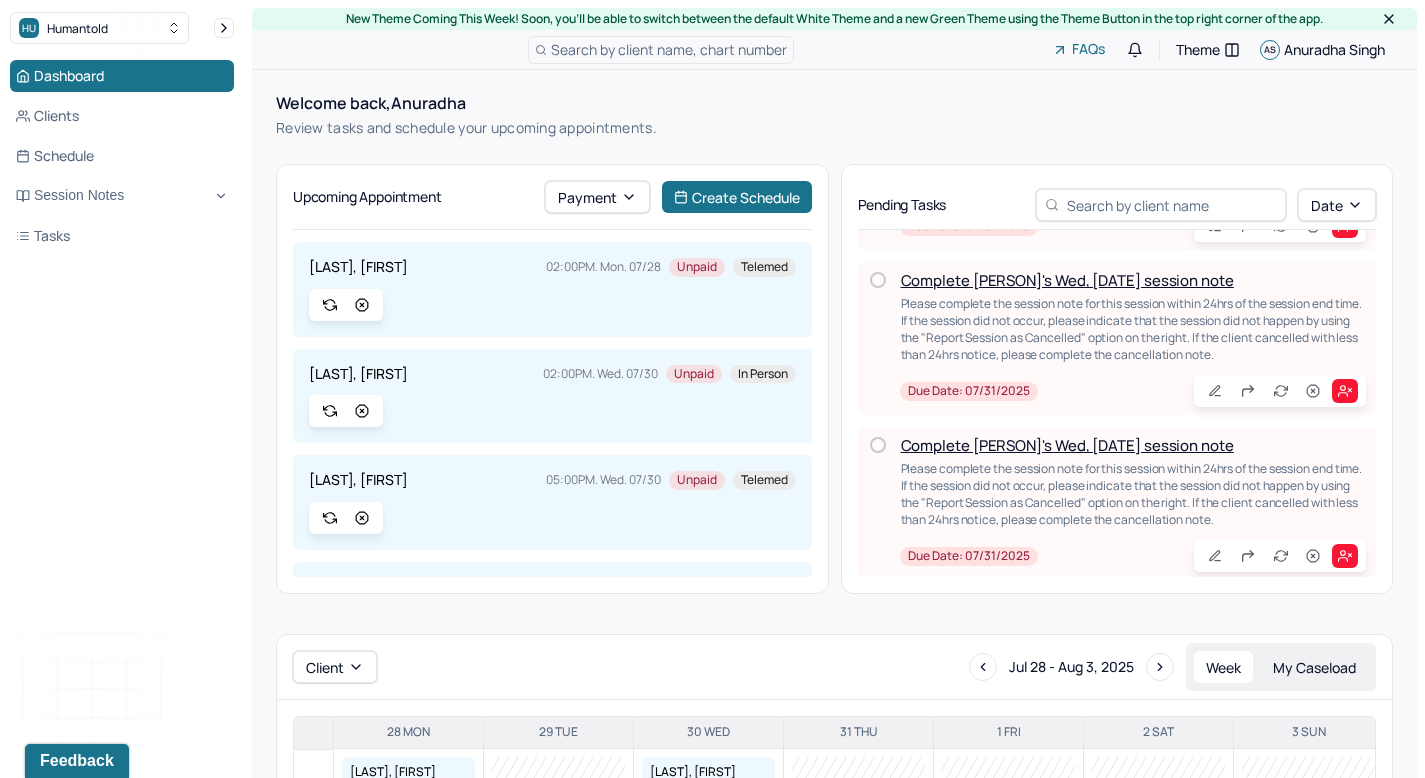 scroll, scrollTop: 314, scrollLeft: 0, axis: vertical 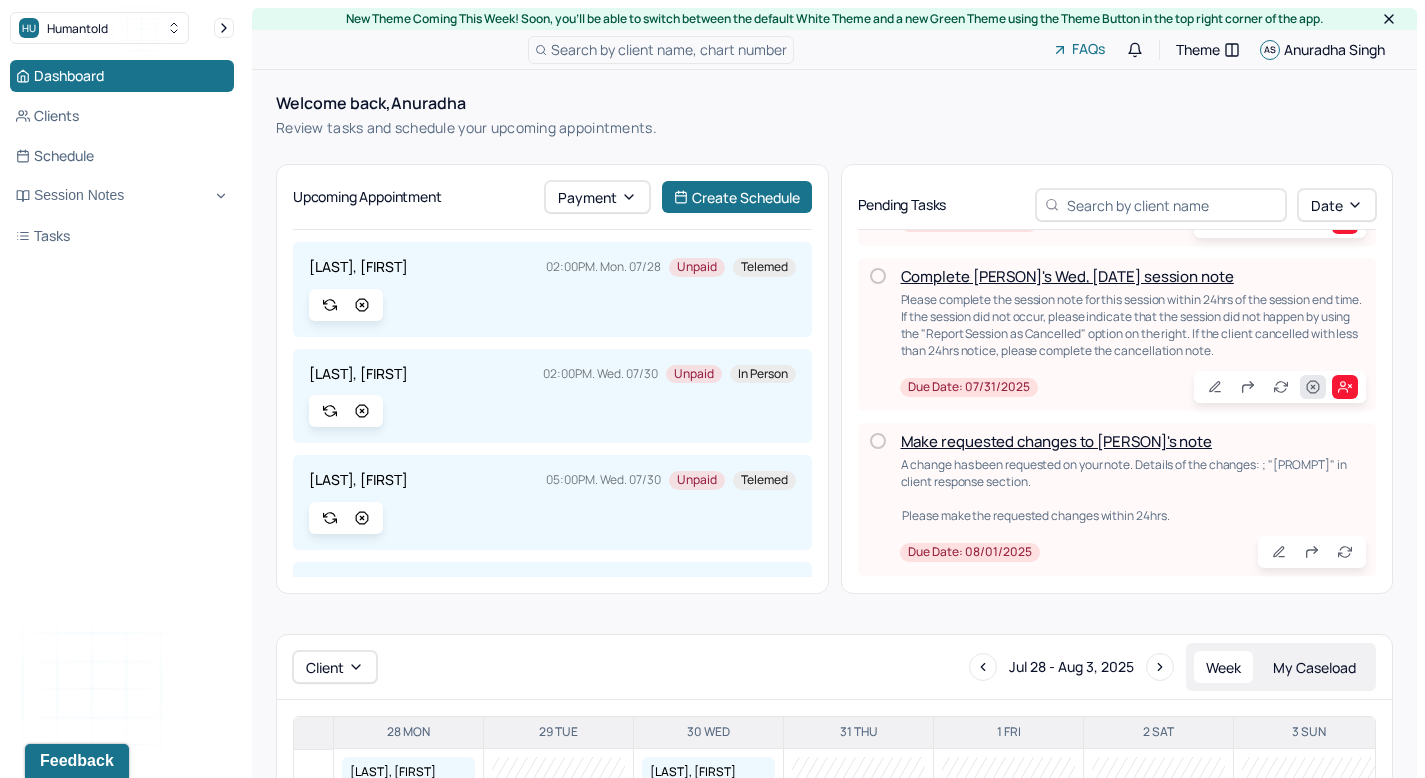 click 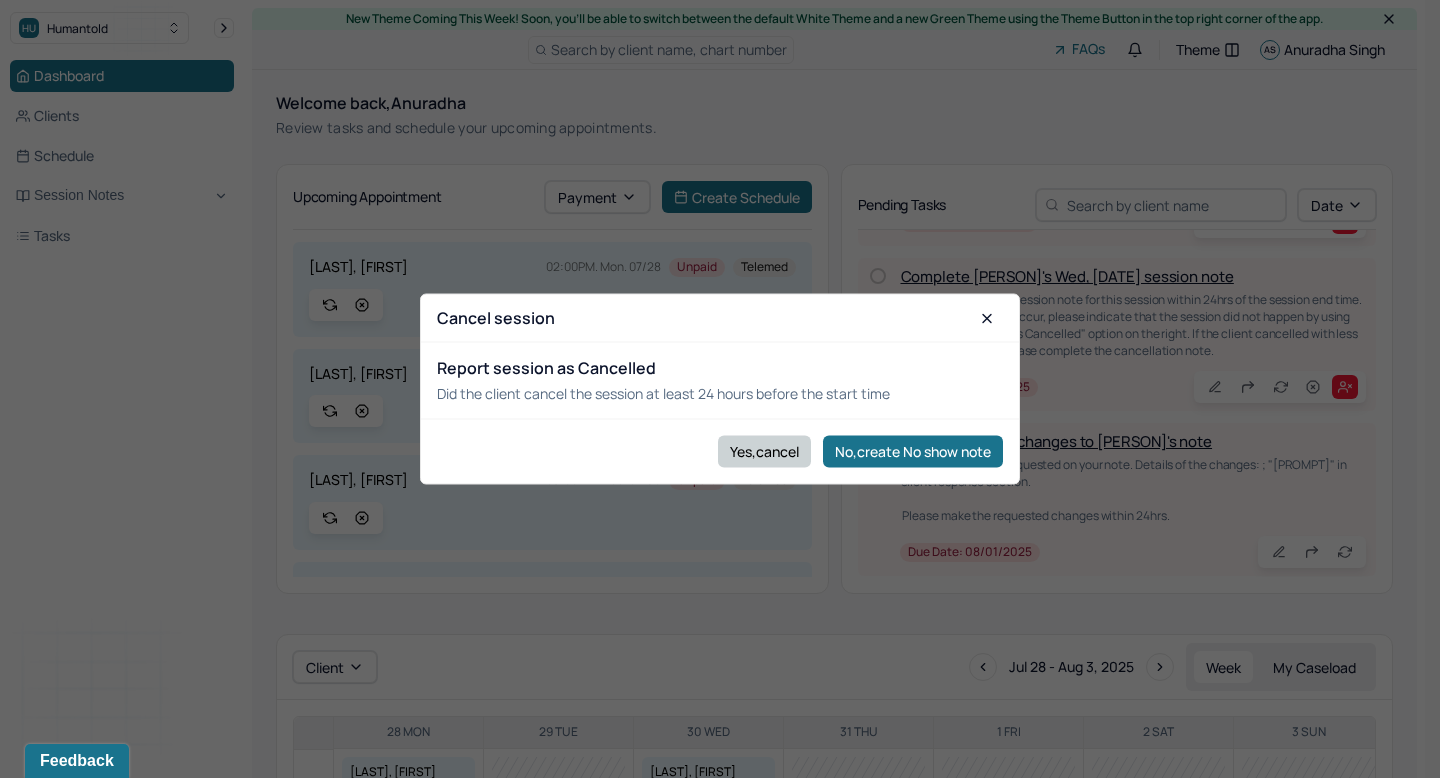 click on "Yes,cancel" at bounding box center [764, 451] 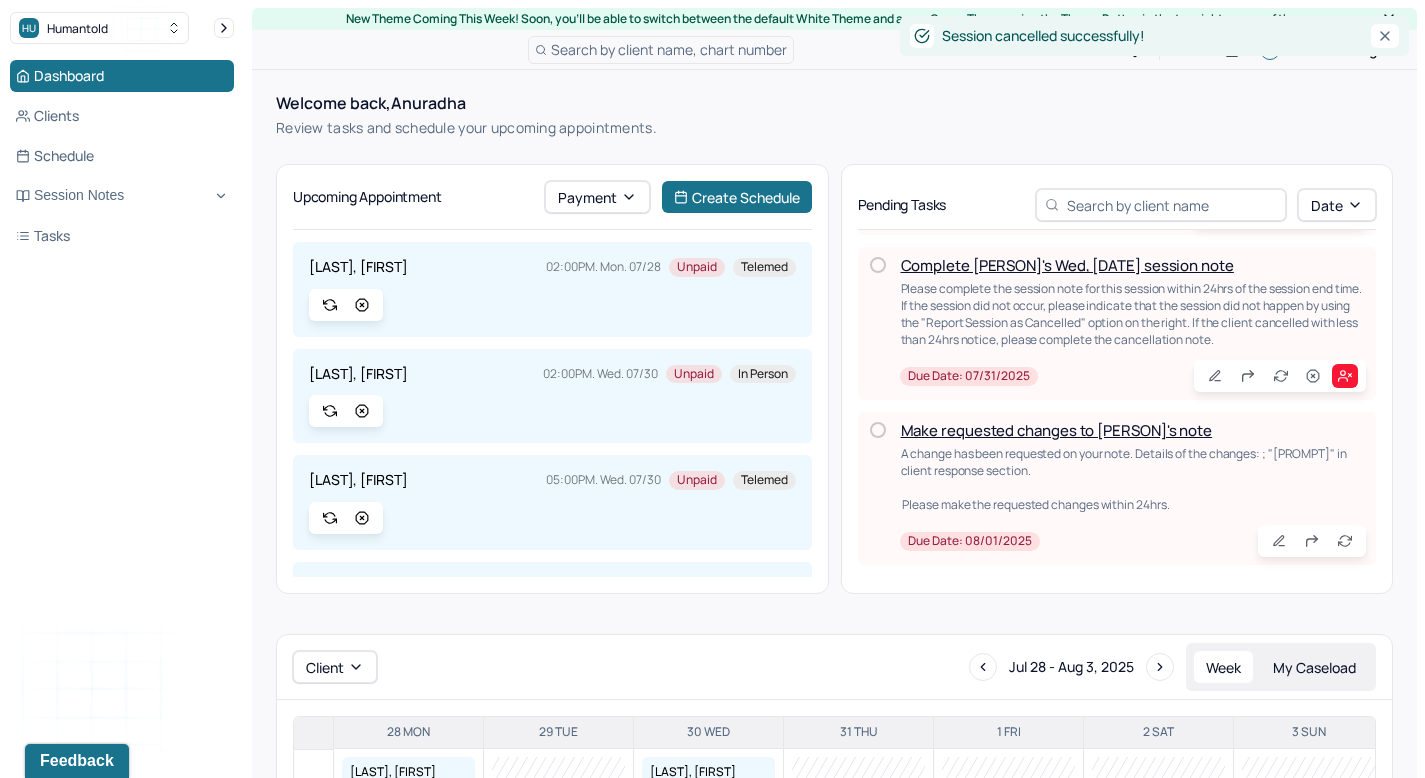 scroll, scrollTop: 151, scrollLeft: 0, axis: vertical 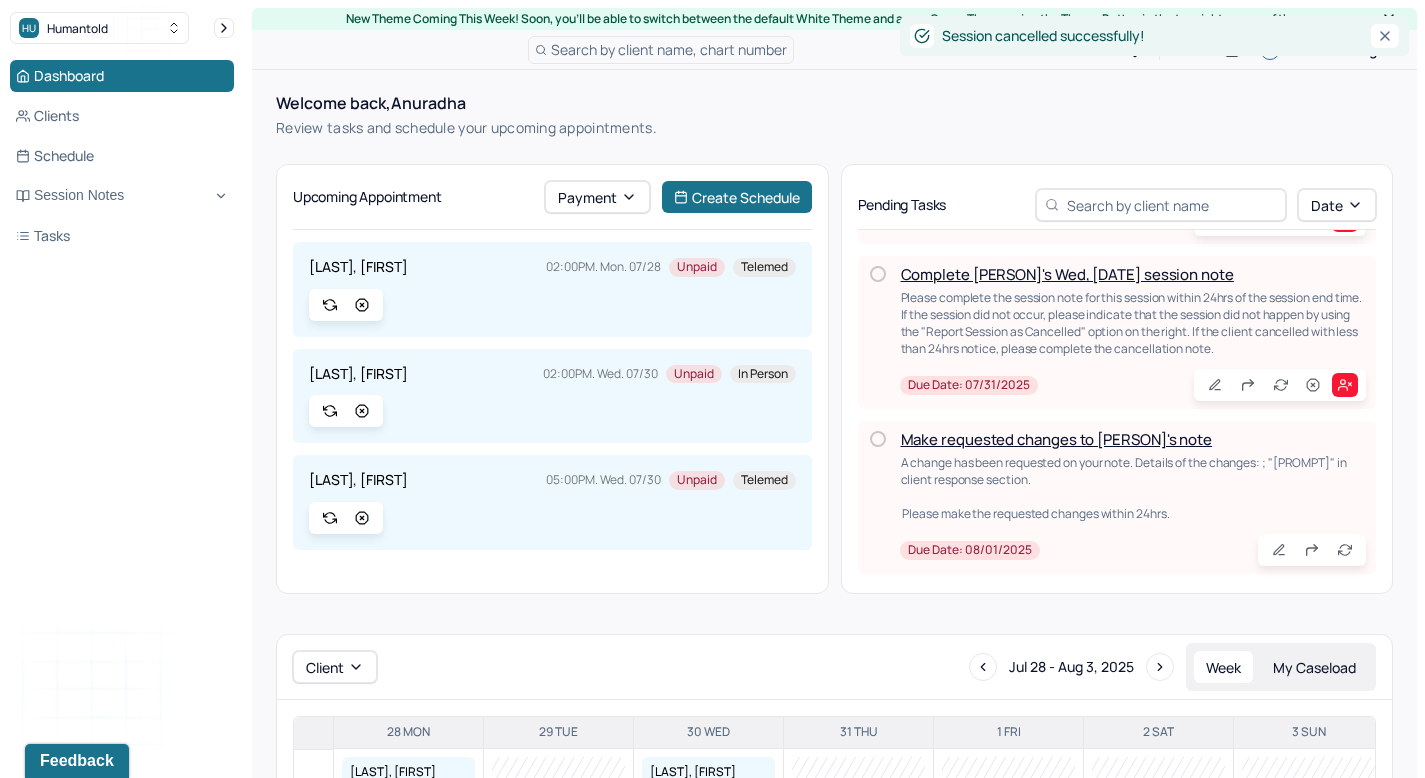 click on "Make requested changes to [PERSON]'s note" at bounding box center [1057, 439] 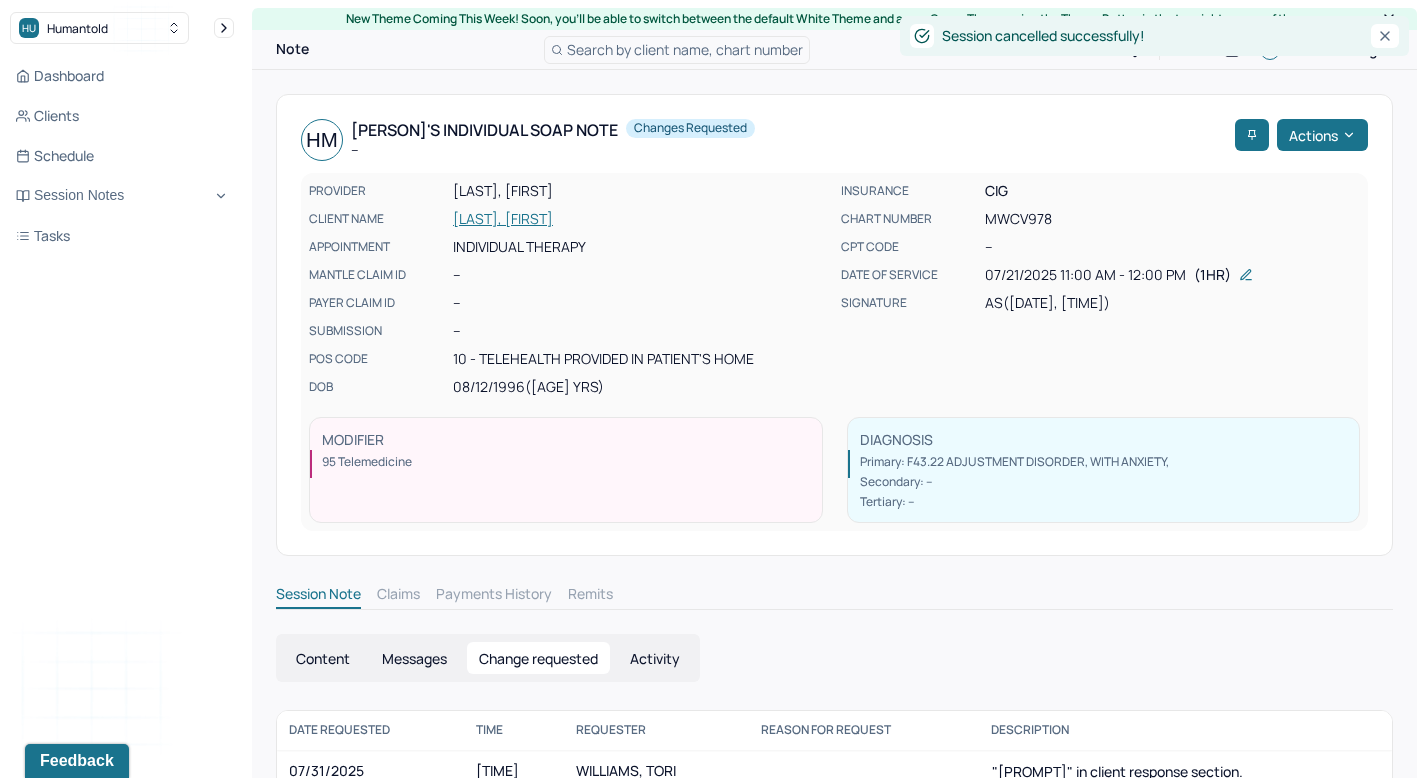 scroll, scrollTop: 46, scrollLeft: 0, axis: vertical 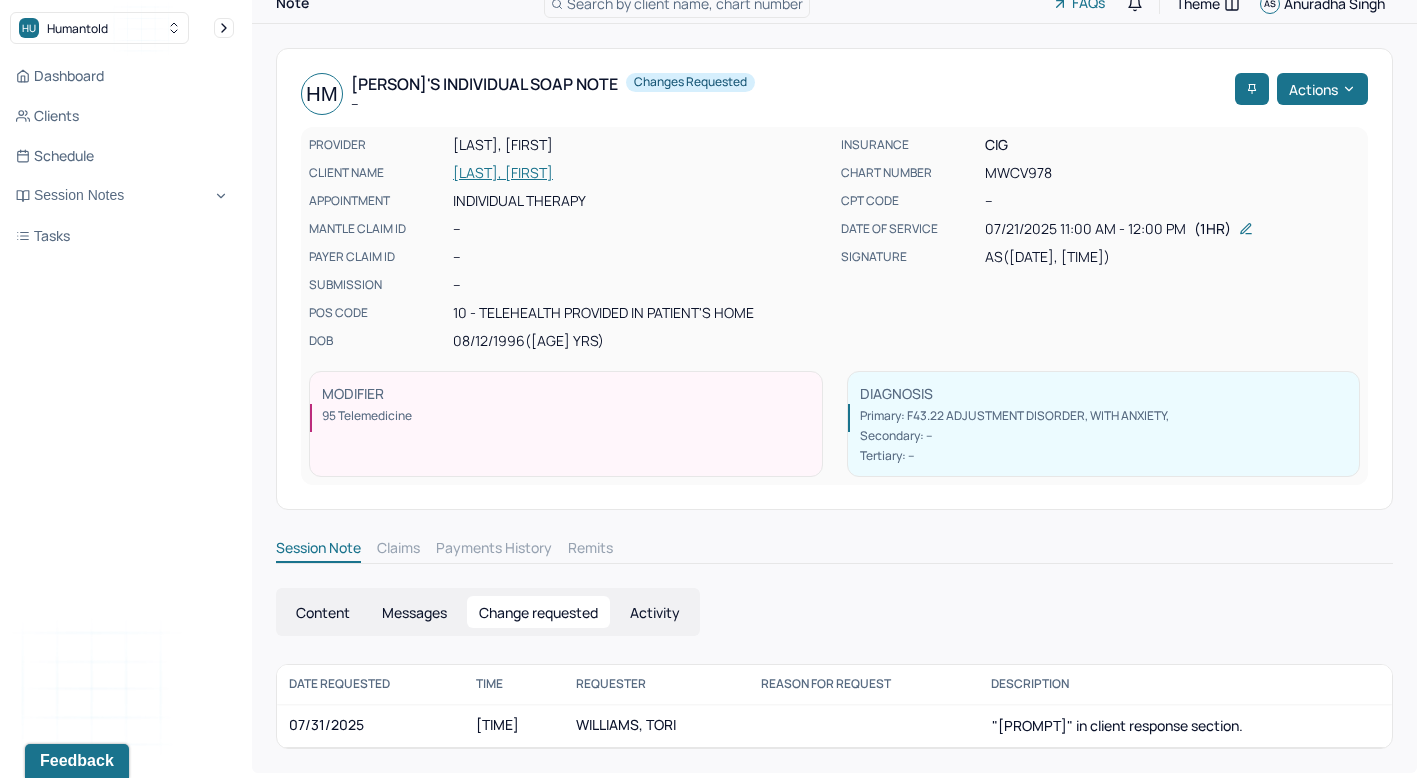 click on "Messages" at bounding box center (414, 612) 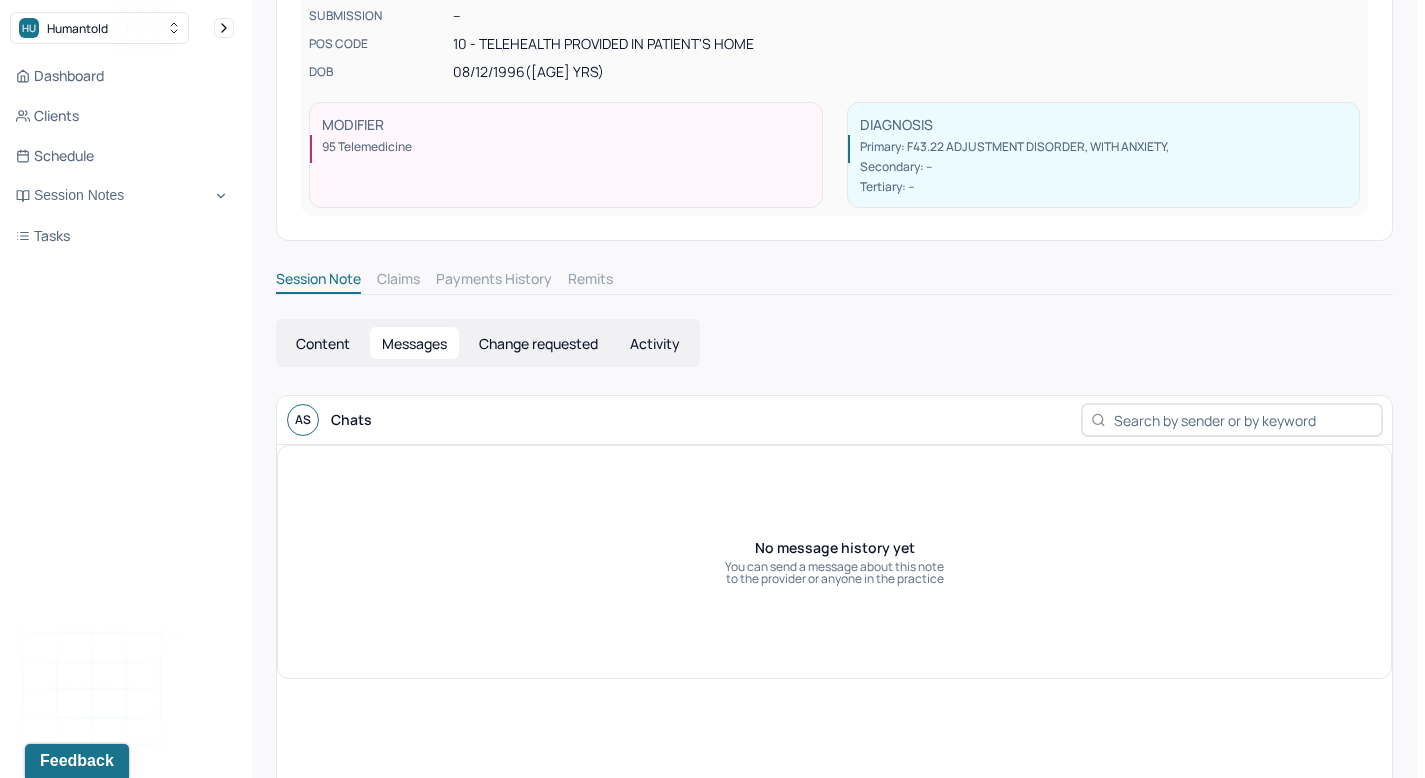 scroll, scrollTop: 41, scrollLeft: 0, axis: vertical 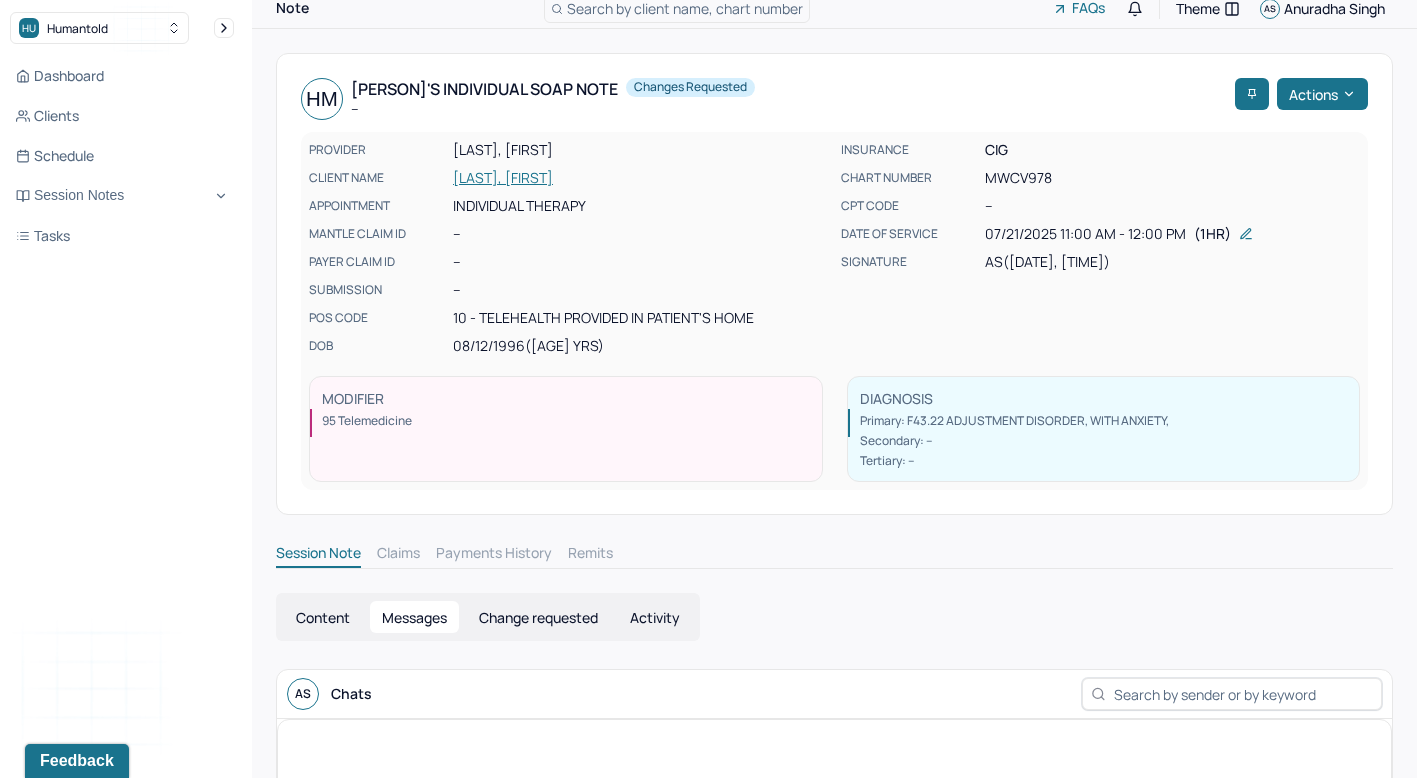 click on "Content" at bounding box center [323, 617] 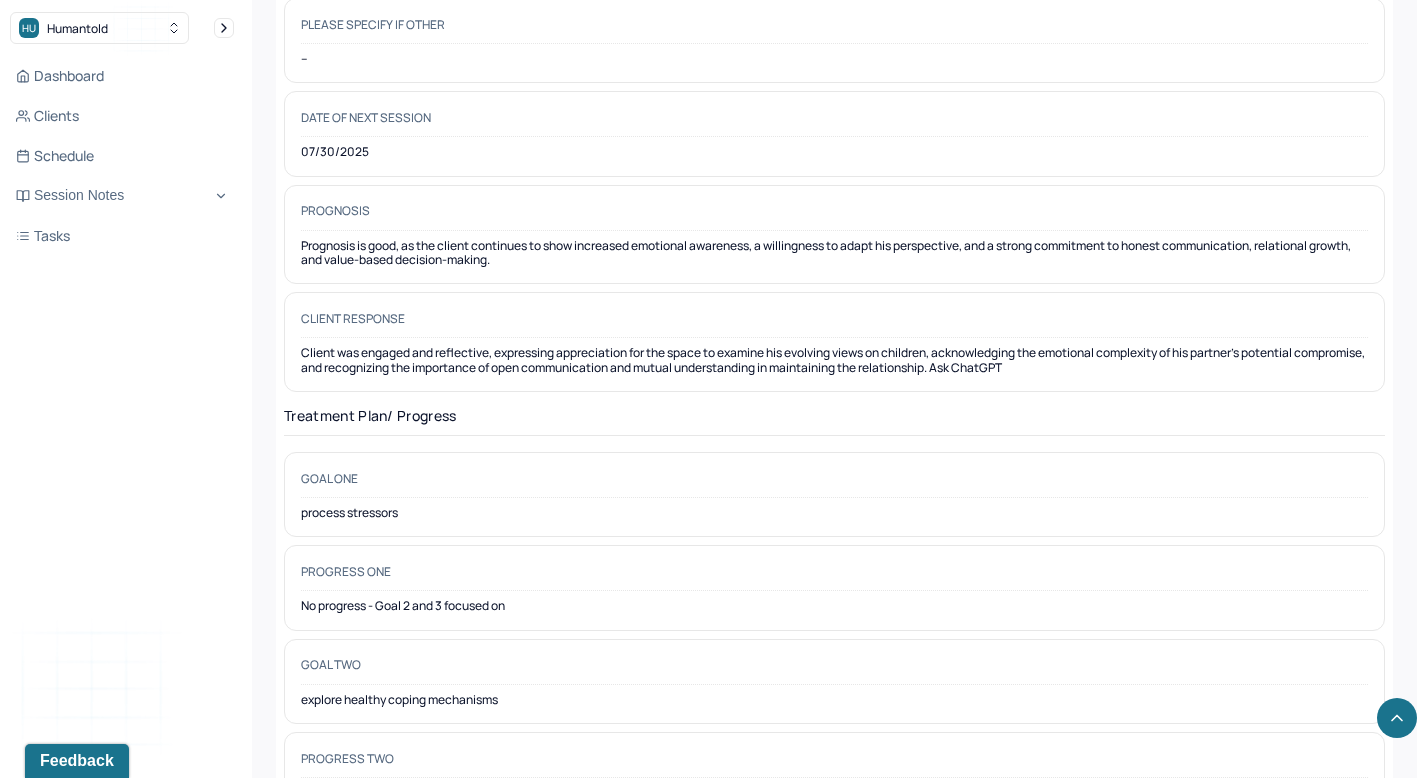 scroll, scrollTop: 2892, scrollLeft: 0, axis: vertical 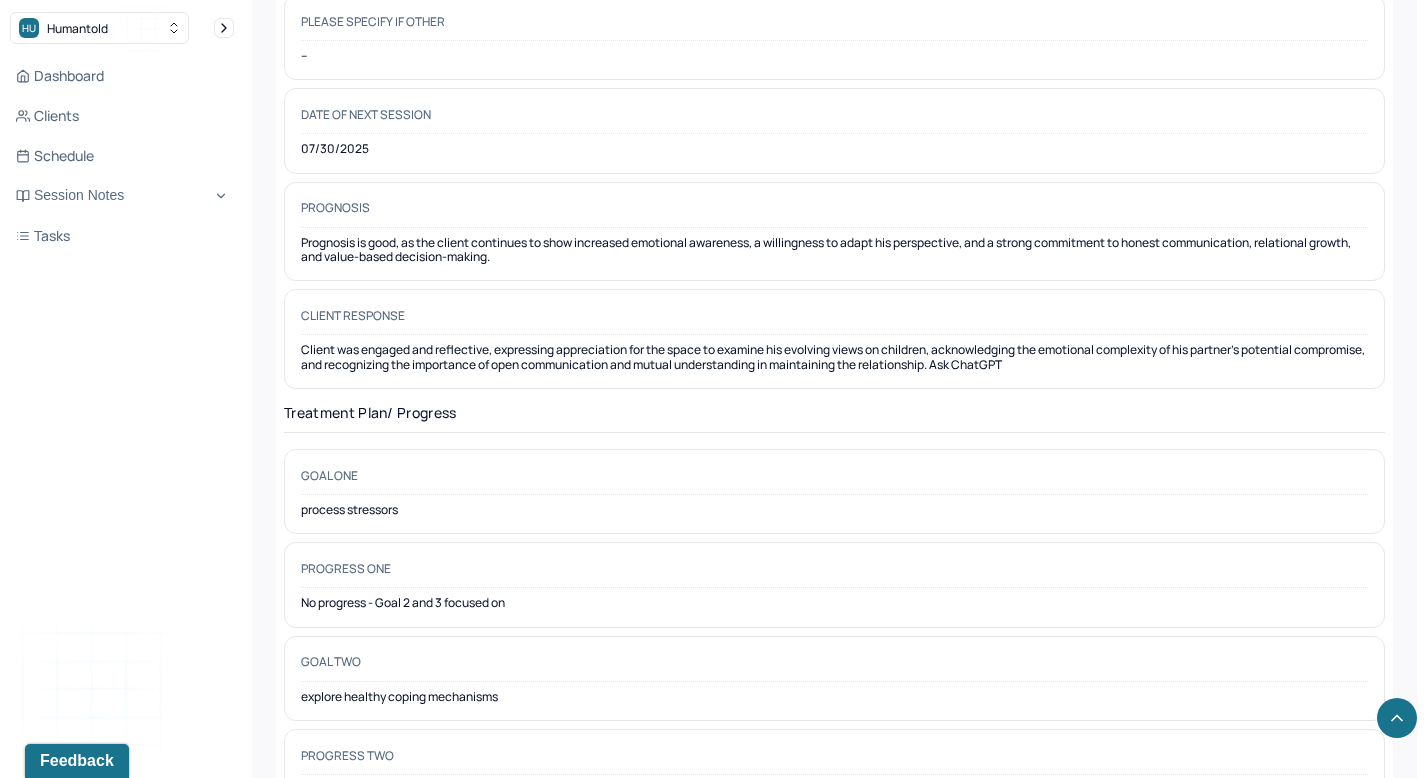 click on "Client was engaged and reflective, expressing appreciation for the space to examine his evolving views on children, acknowledging the emotional complexity of his partner’s potential compromise, and recognizing the importance of open communication and mutual understanding in maintaining the relationship.
Ask ChatGPT" at bounding box center [834, 357] 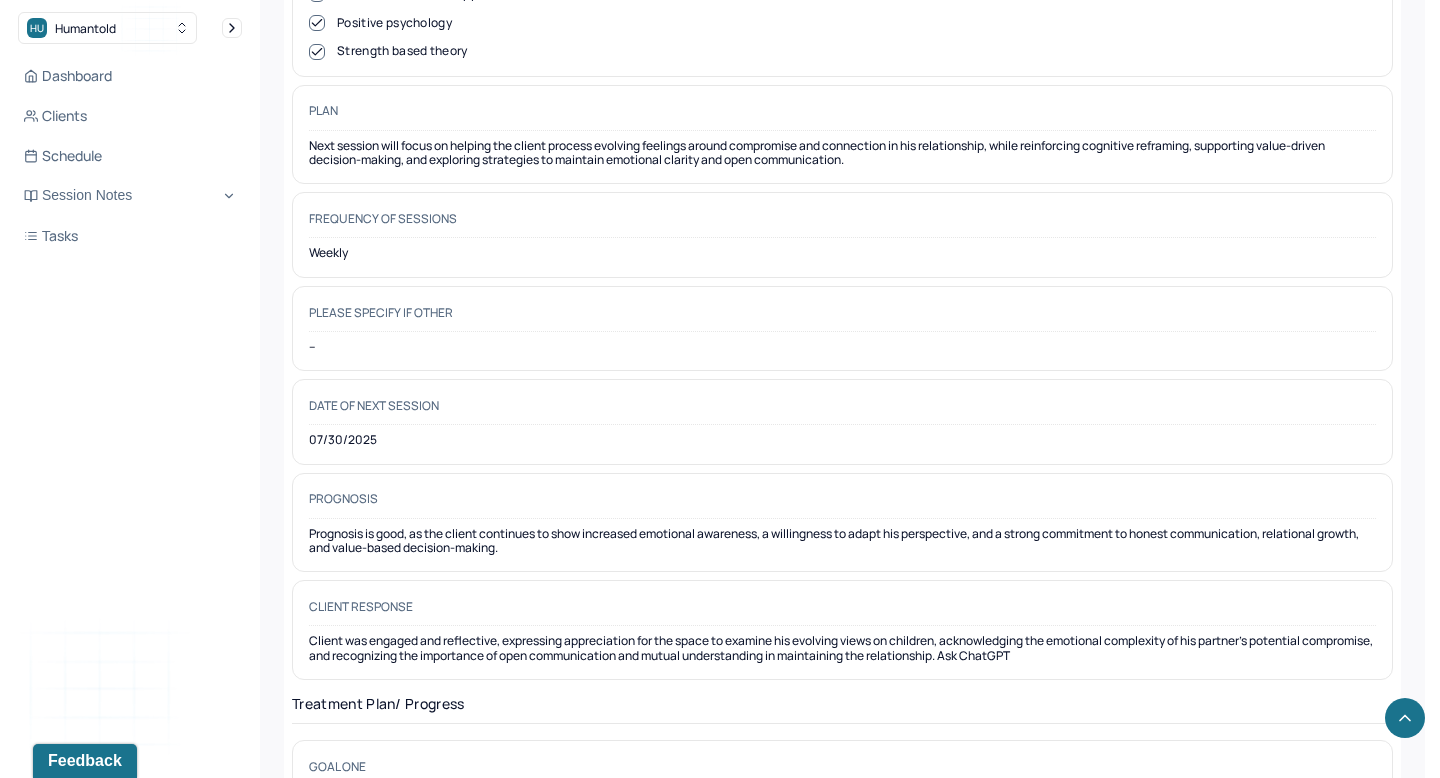 scroll, scrollTop: 2767, scrollLeft: 0, axis: vertical 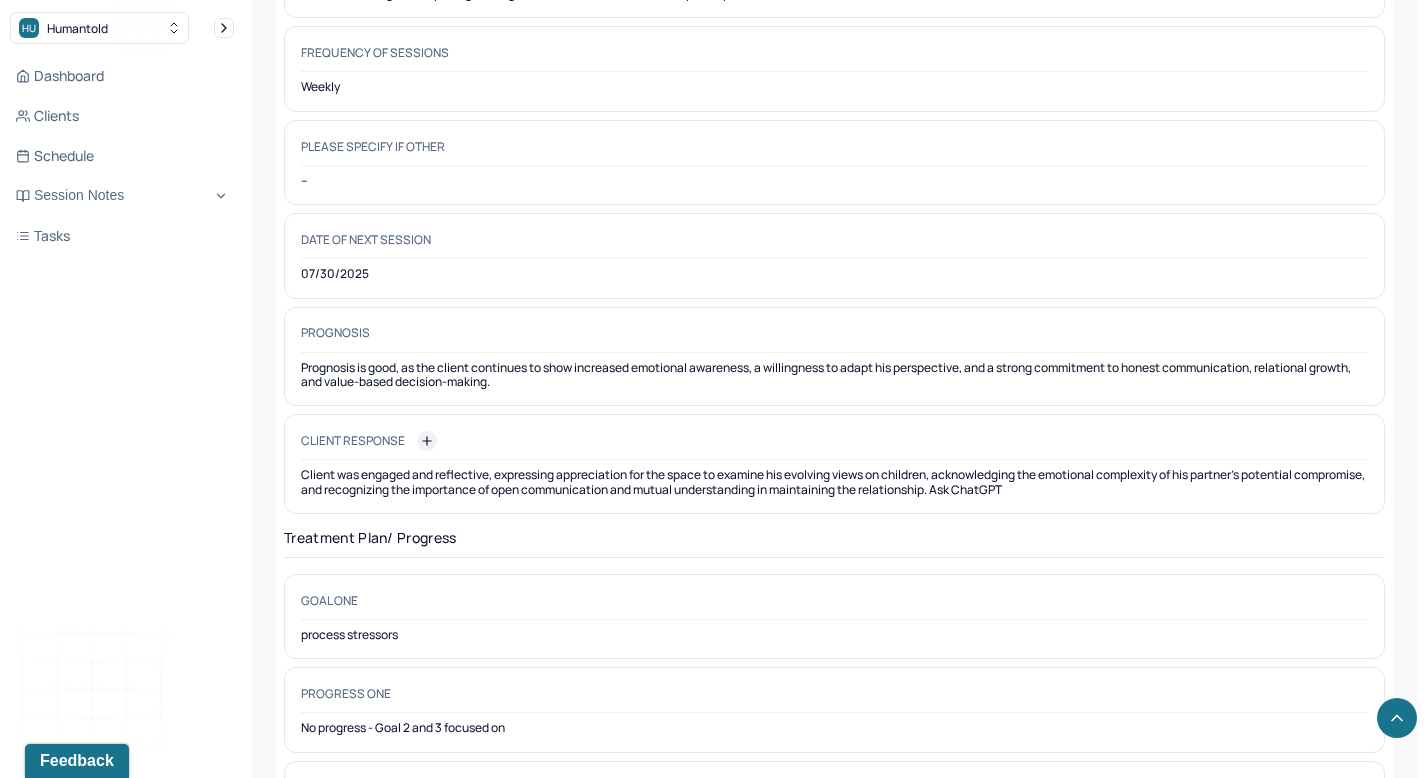 click 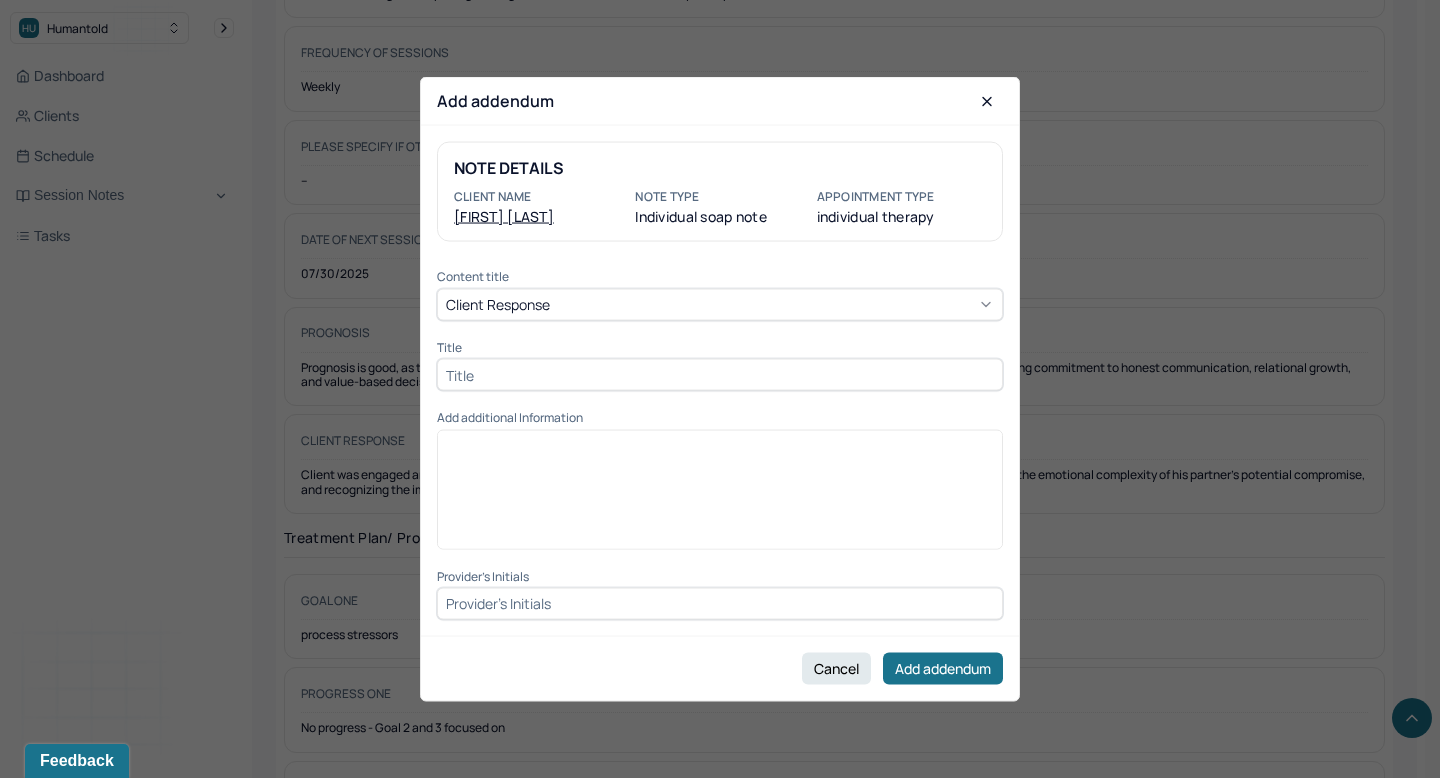click at bounding box center [720, 375] 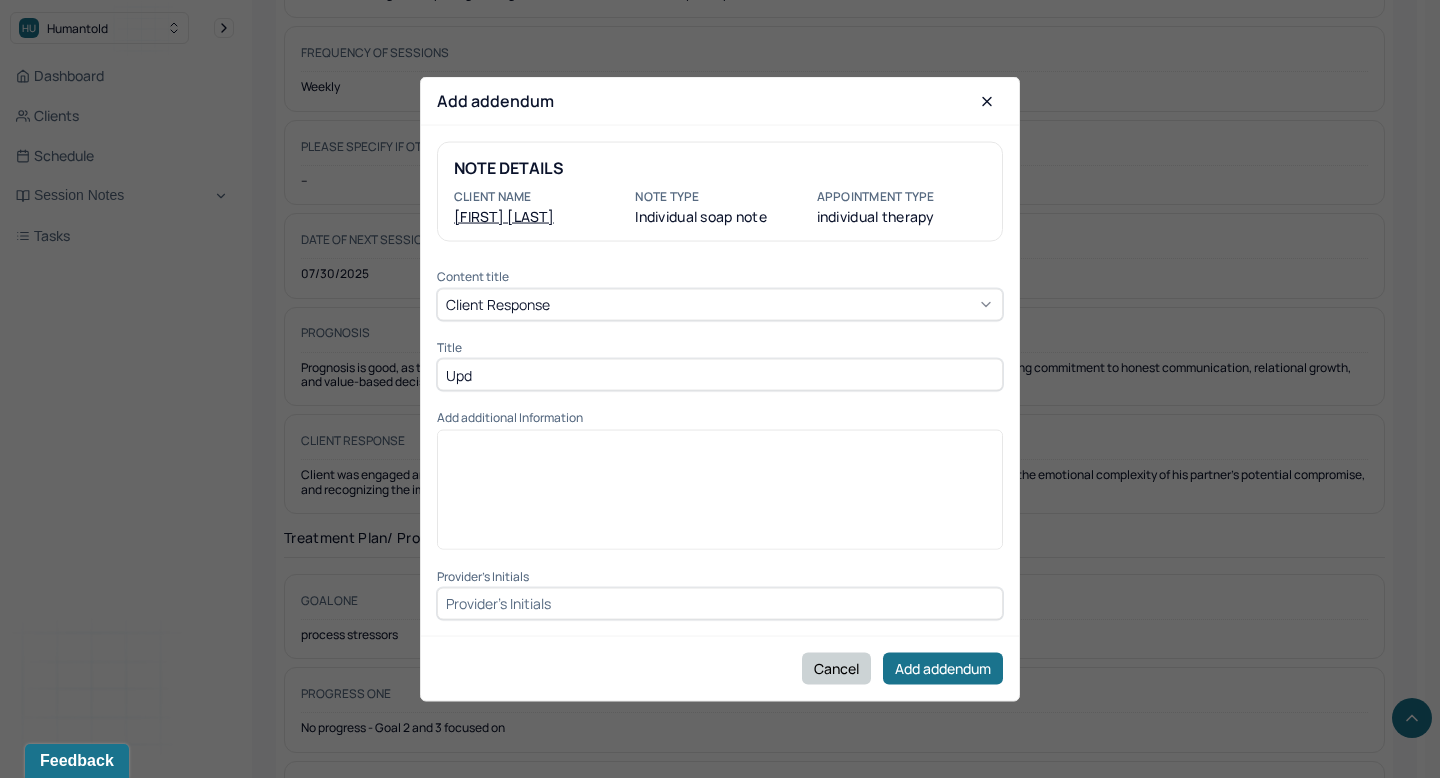 type on "Upd" 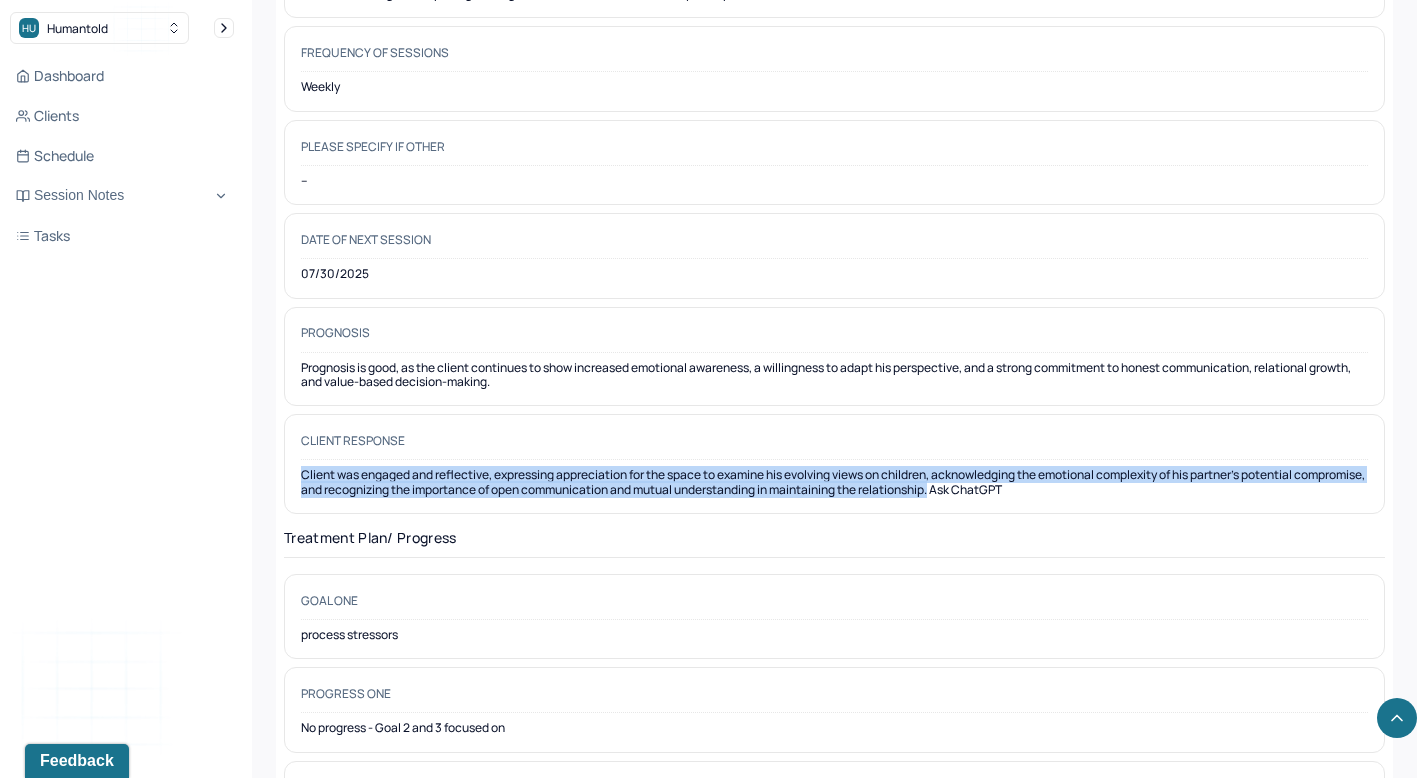drag, startPoint x: 1017, startPoint y: 464, endPoint x: 264, endPoint y: 449, distance: 753.1494 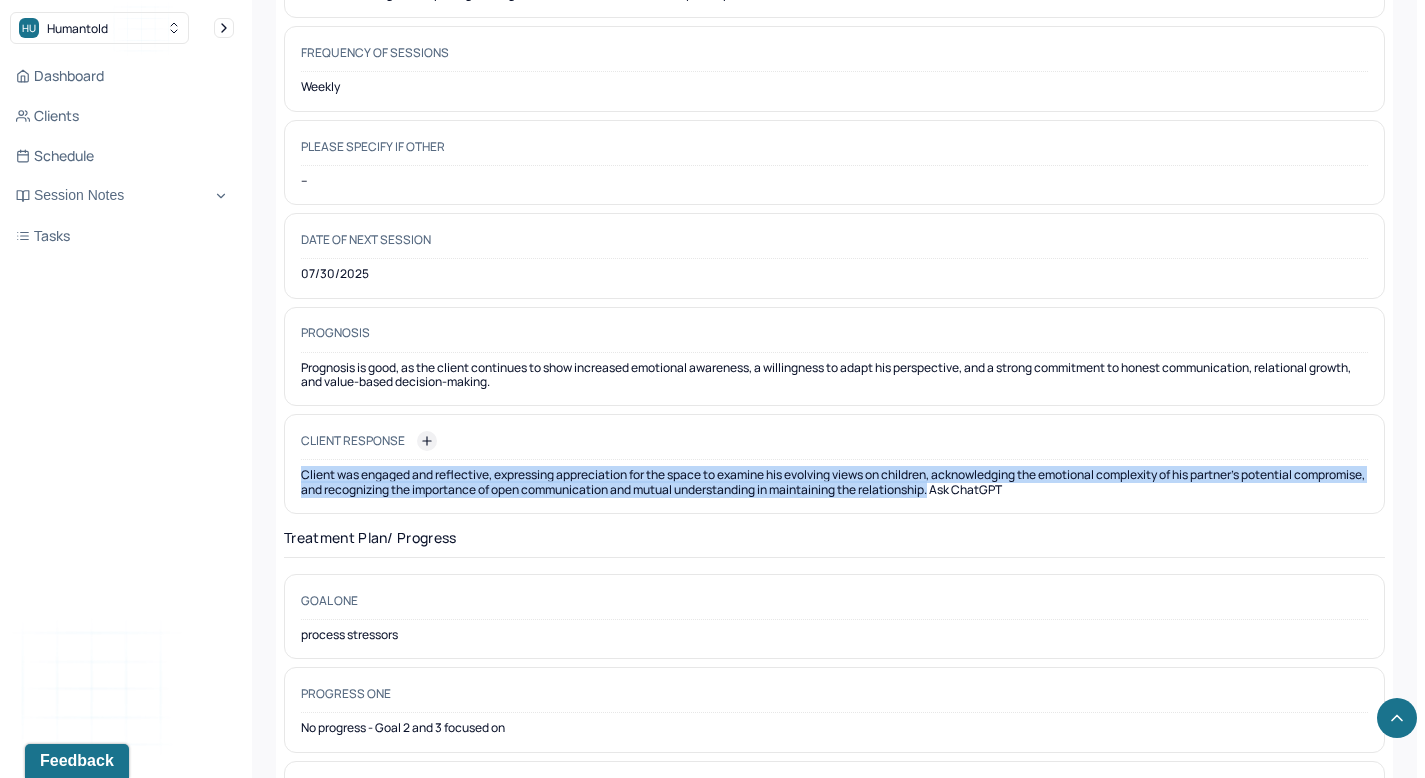 click 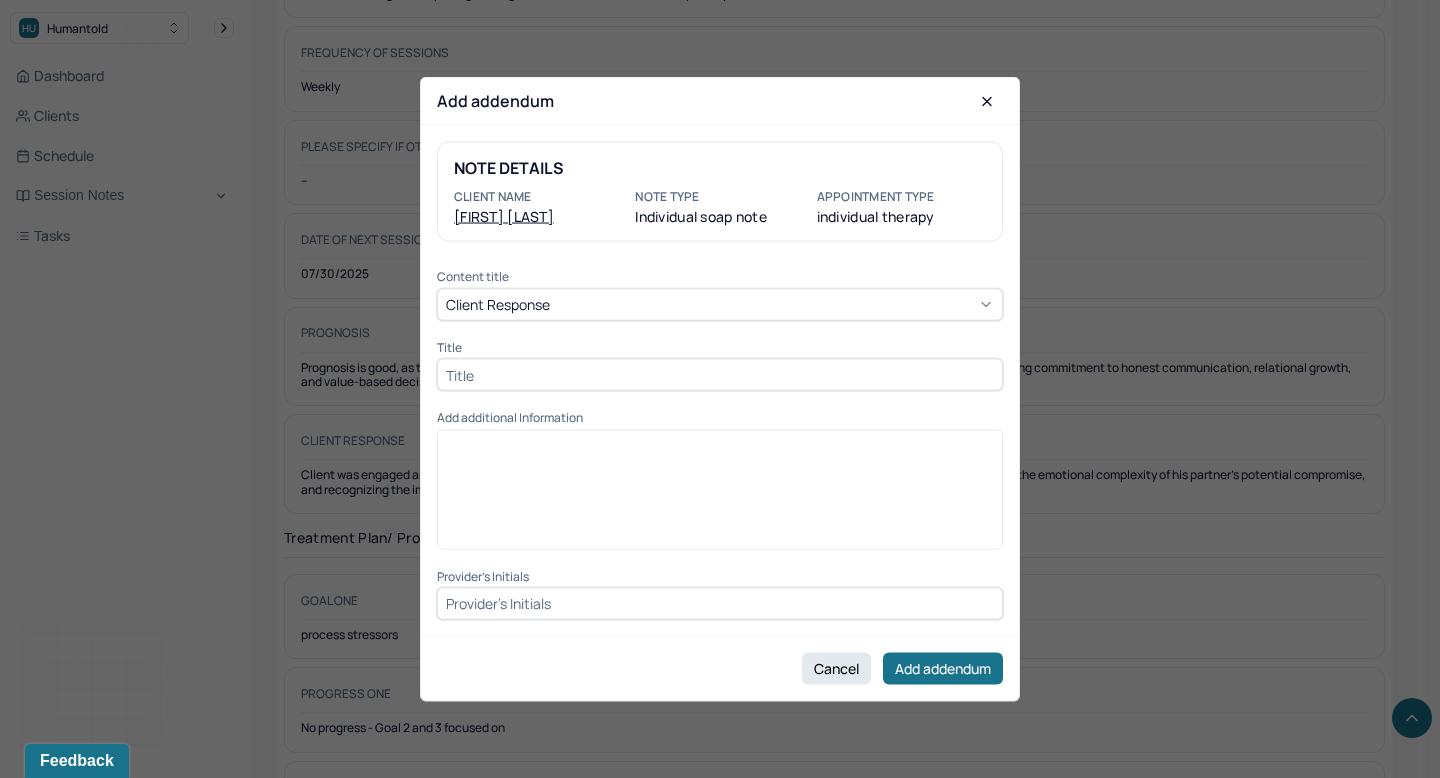 click at bounding box center (720, 375) 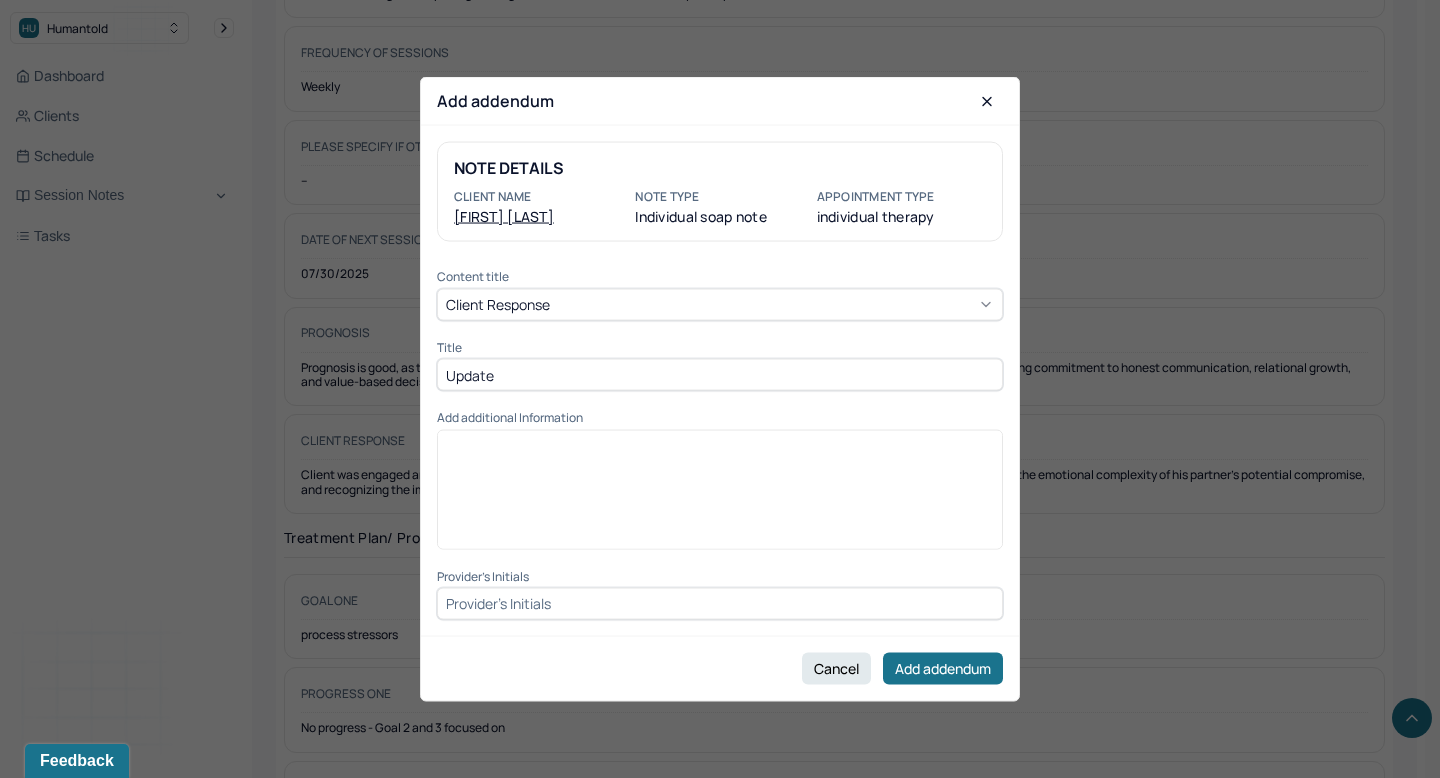 type on "Update" 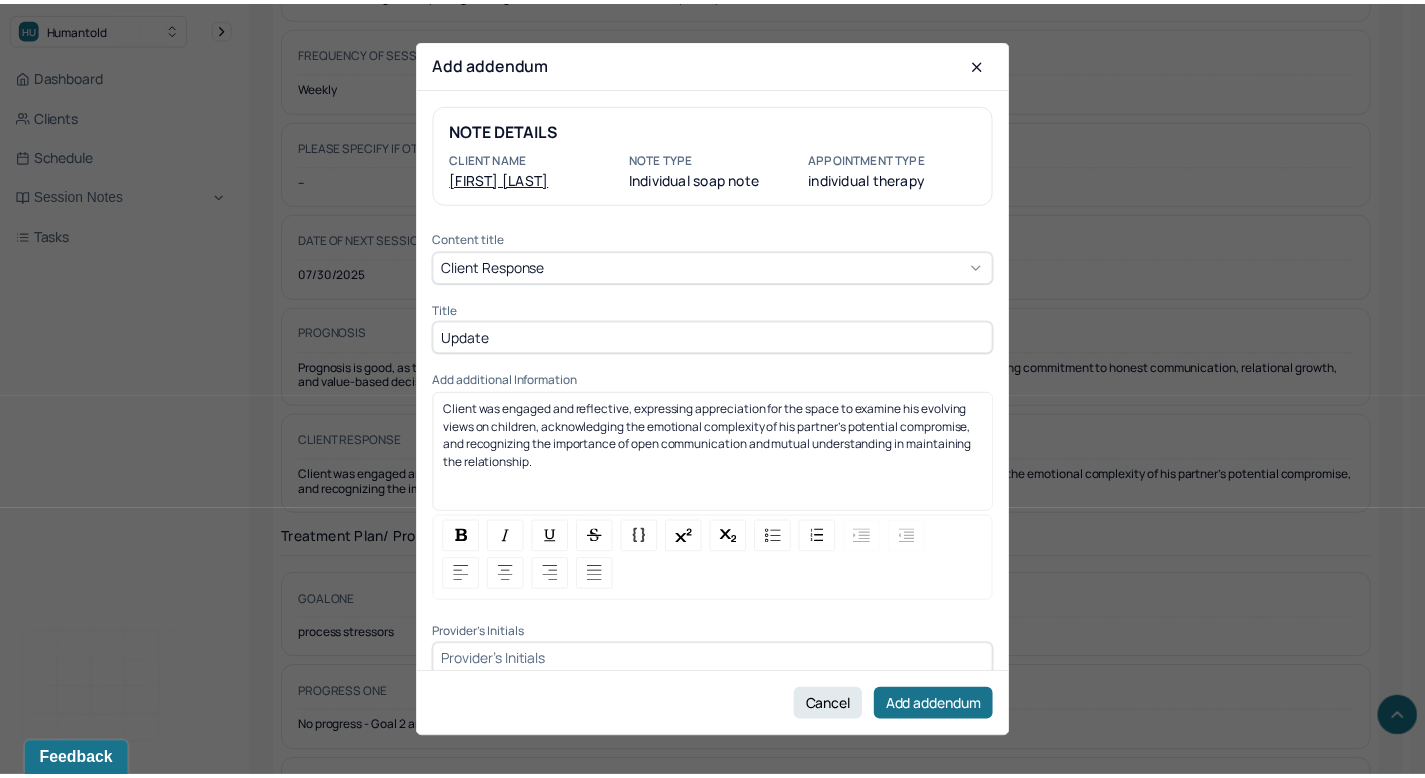 scroll, scrollTop: 18, scrollLeft: 0, axis: vertical 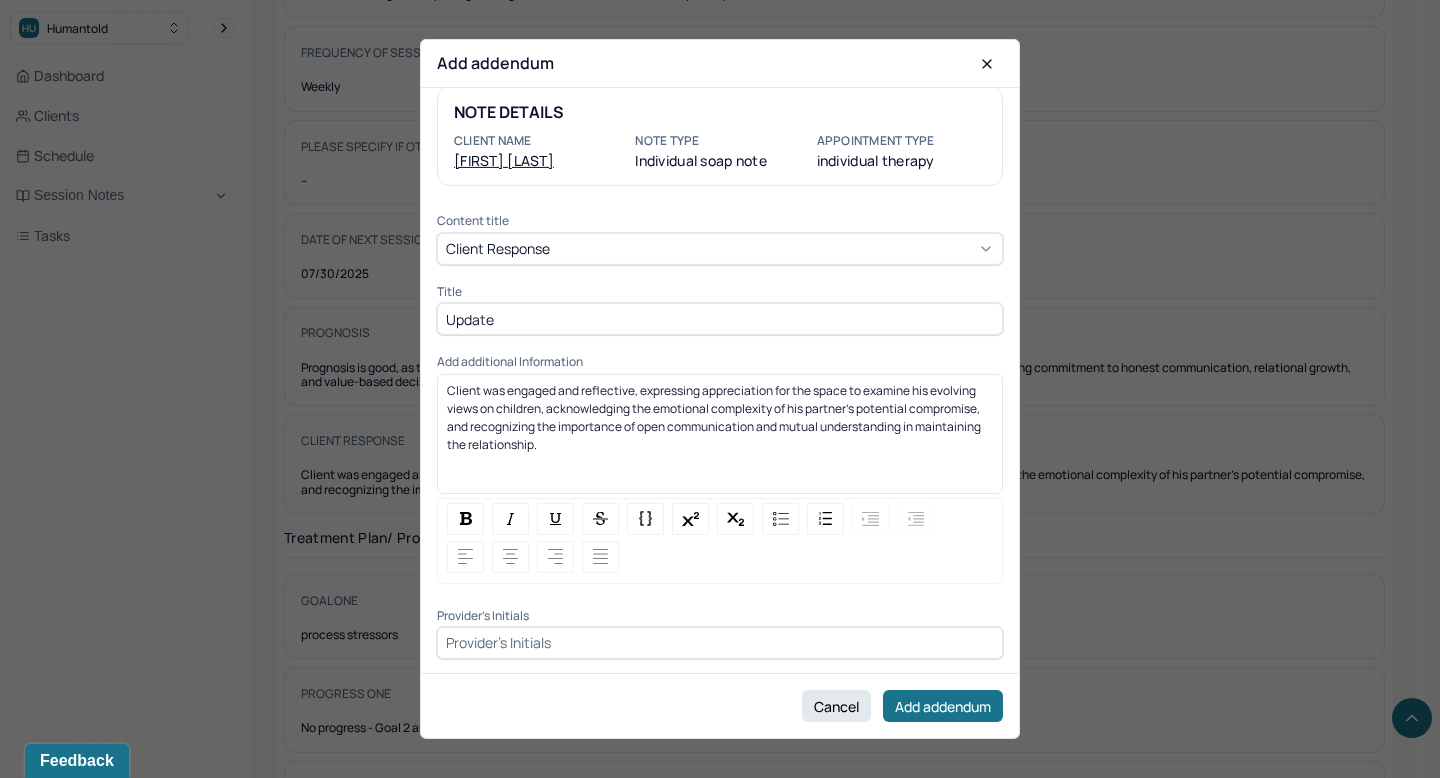 click at bounding box center (720, 643) 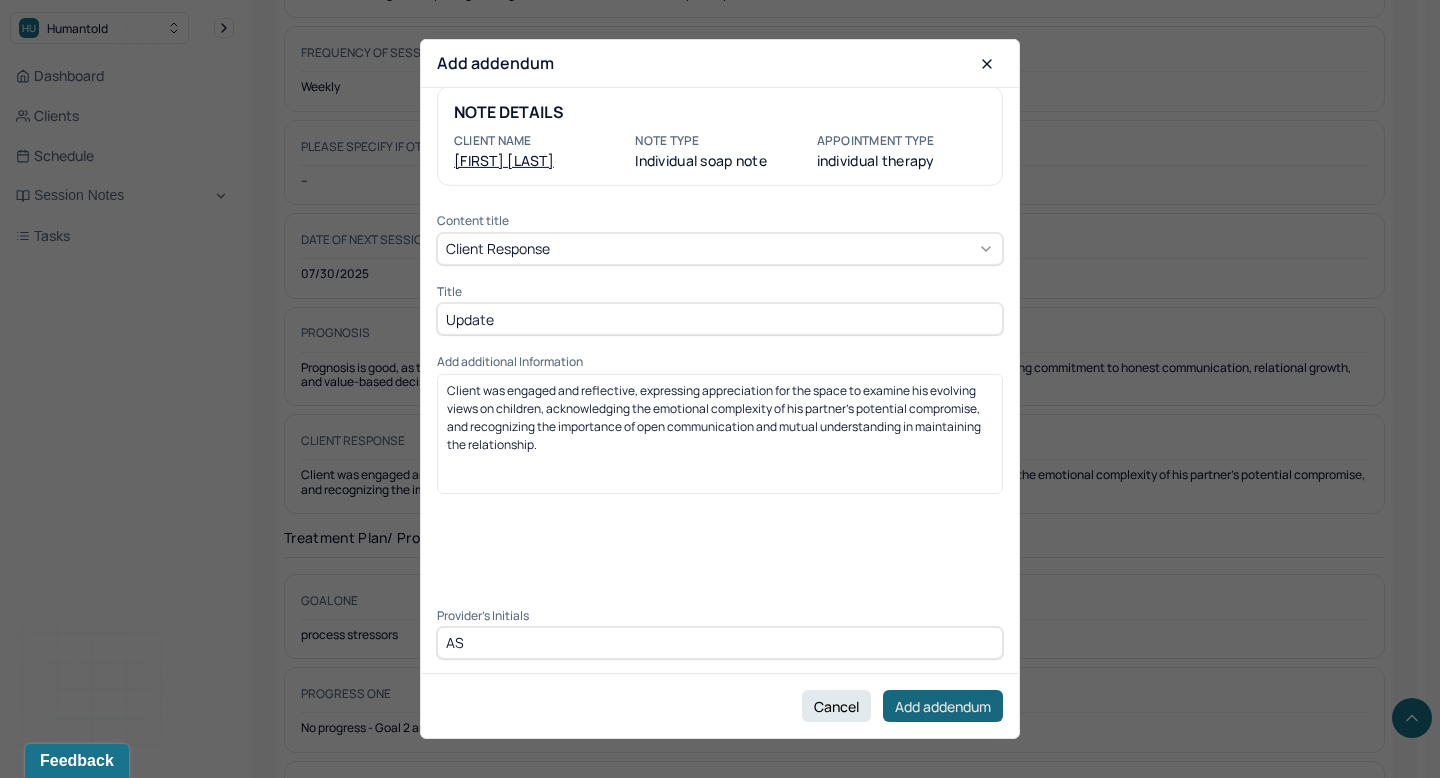 type on "AS" 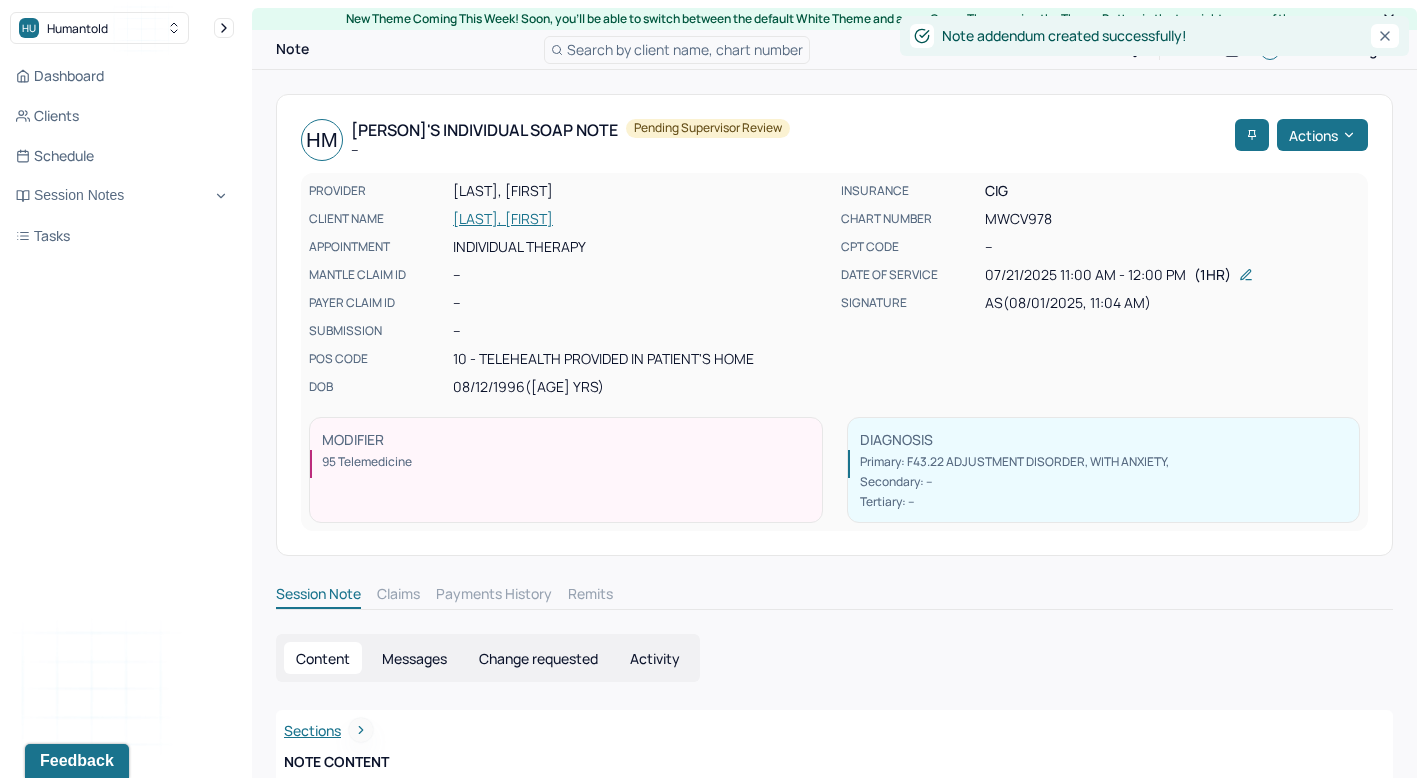 scroll, scrollTop: 2767, scrollLeft: 0, axis: vertical 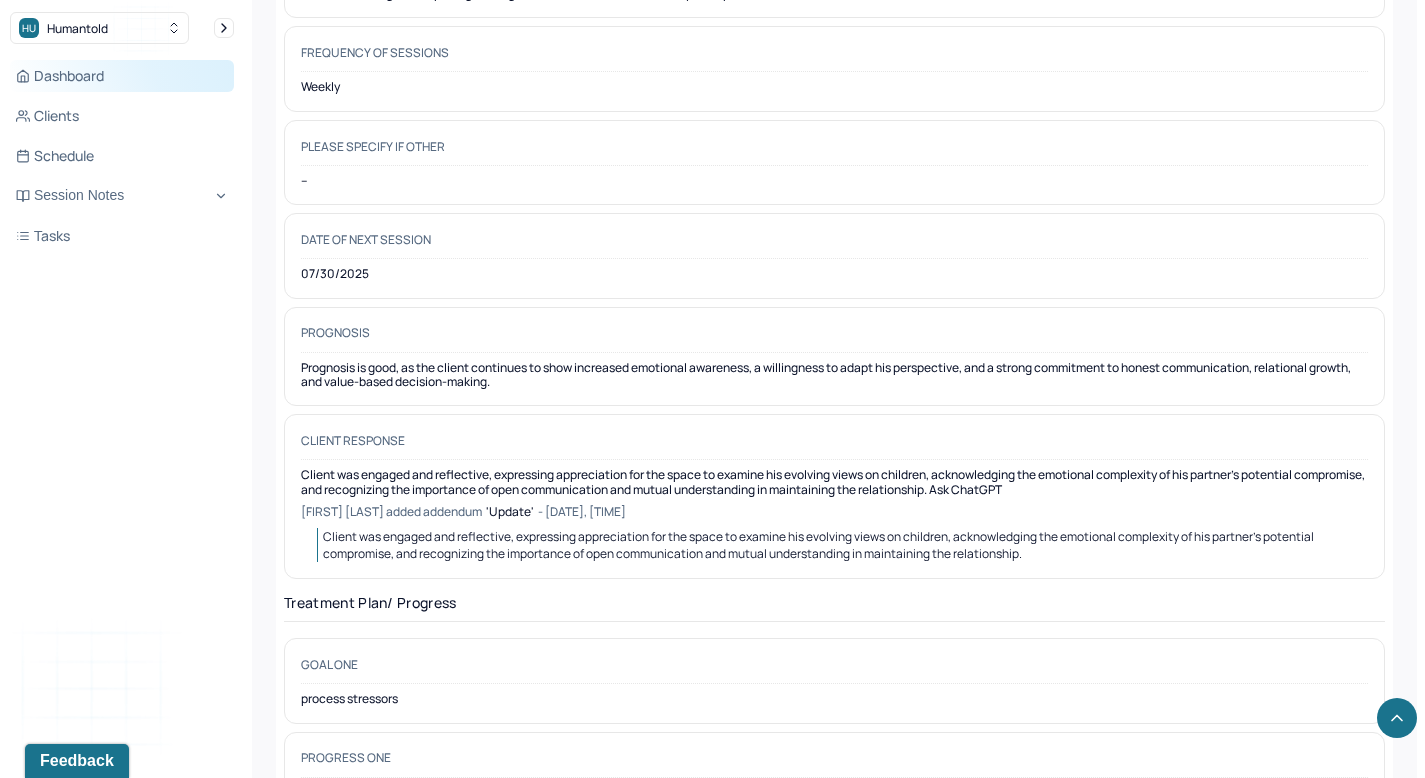 click on "Dashboard" at bounding box center [122, 76] 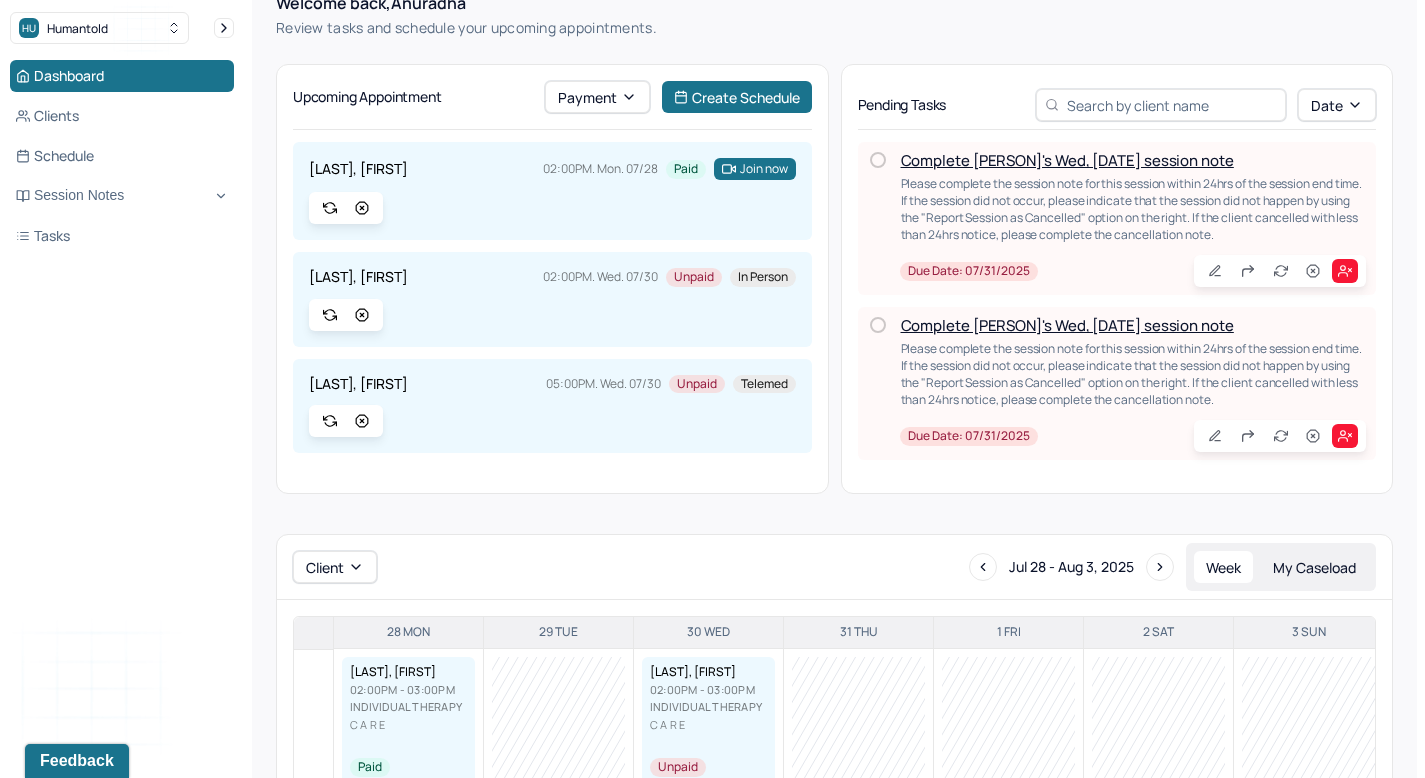 scroll, scrollTop: 97, scrollLeft: 0, axis: vertical 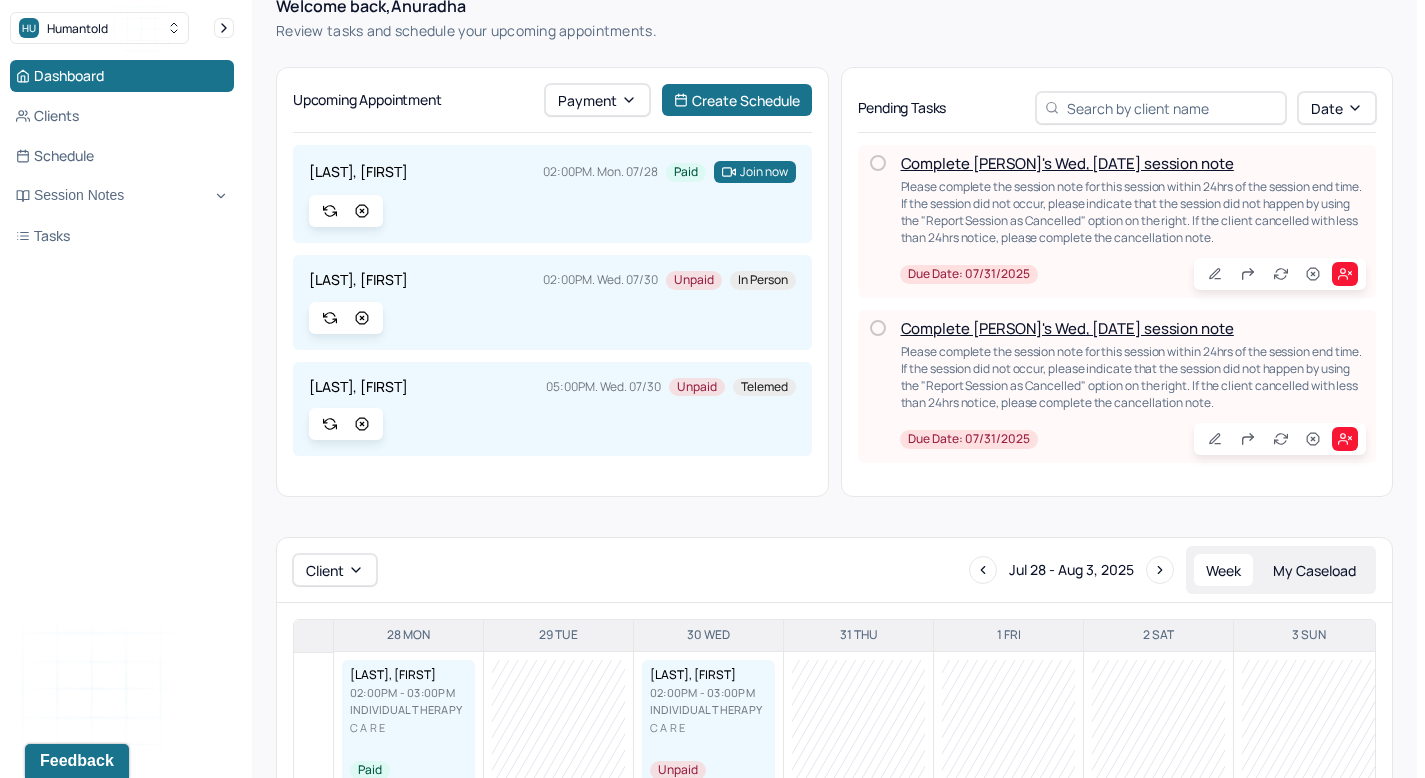 click on "Complete [PERSON]'s Wed, [DATE] session note Please complete the session note for this session within 24hrs of the session end time. If the session did not occur, please indicate that the session did not happen by using the "Report Session as Cancelled" option on the right. If the client cancelled with less than 24hrs notice, please complete the cancellation note. Due date: [DATE]" at bounding box center (1133, 221) 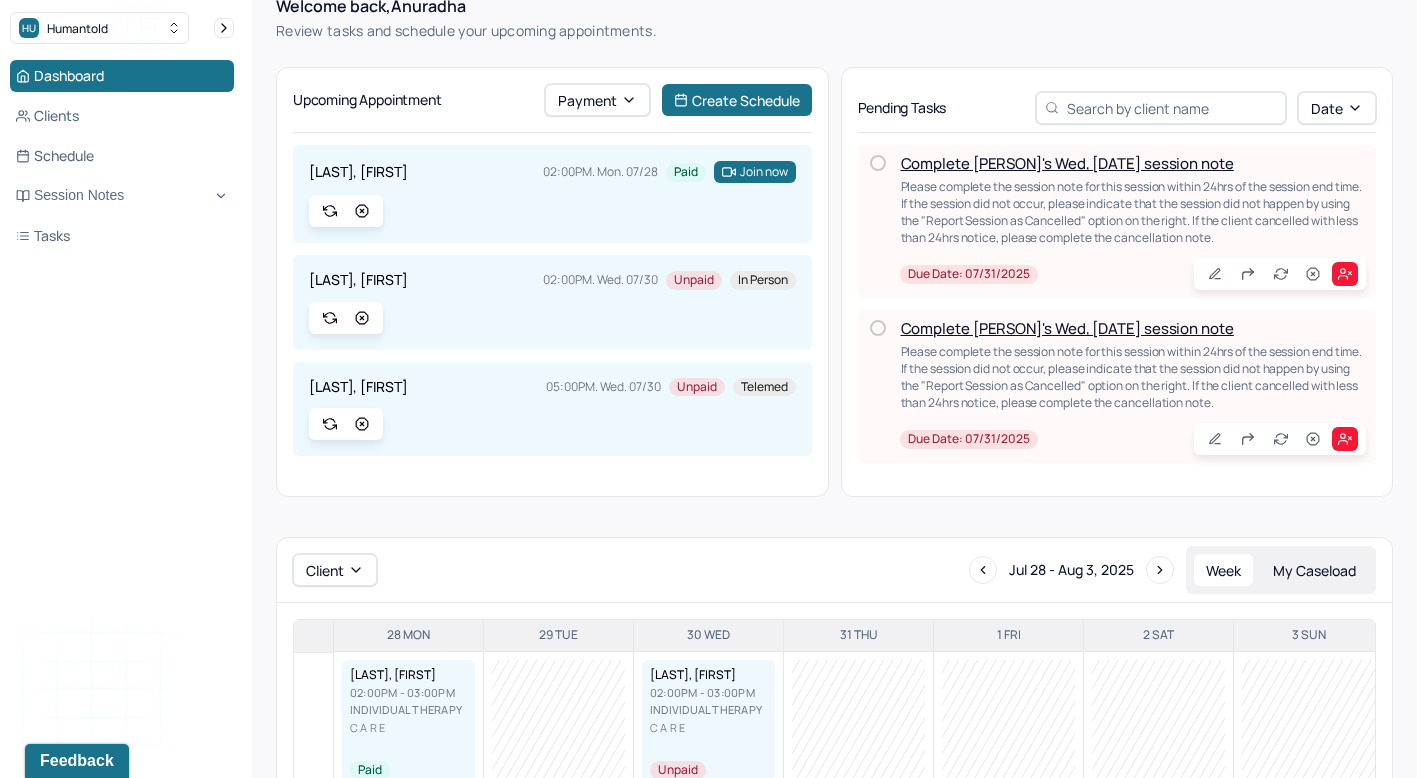 click on "Complete [PERSON]'s Wed, [DATE] session note" at bounding box center [1067, 163] 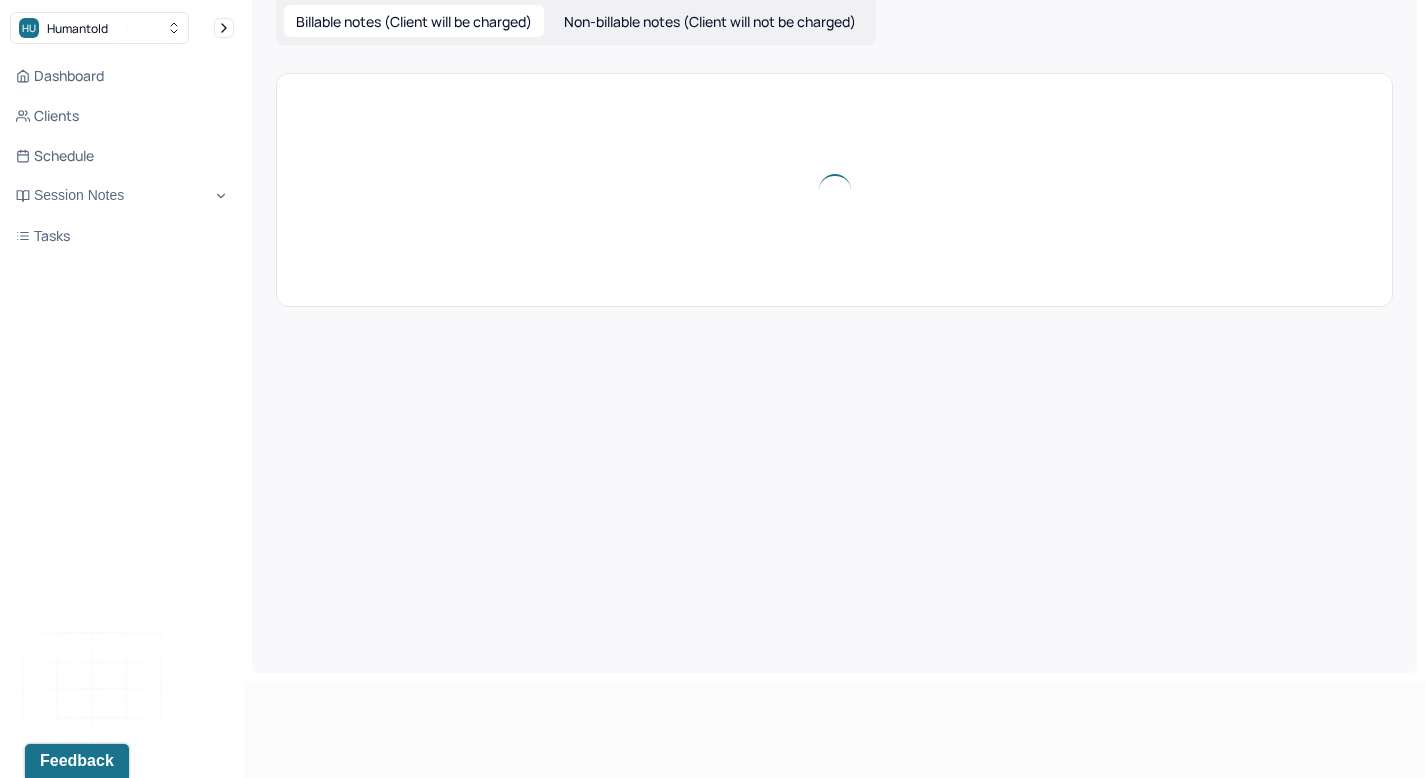 scroll, scrollTop: 0, scrollLeft: 0, axis: both 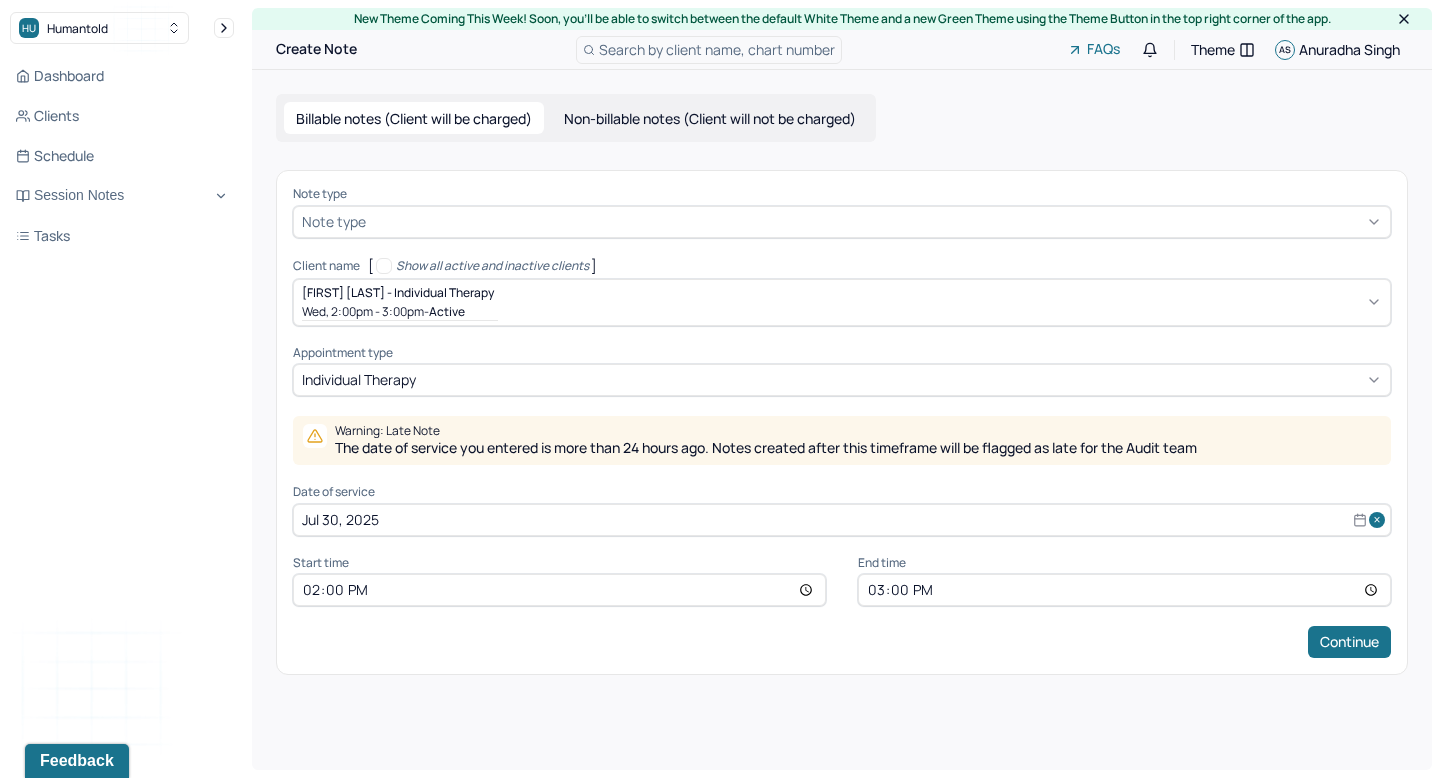 click at bounding box center [876, 221] 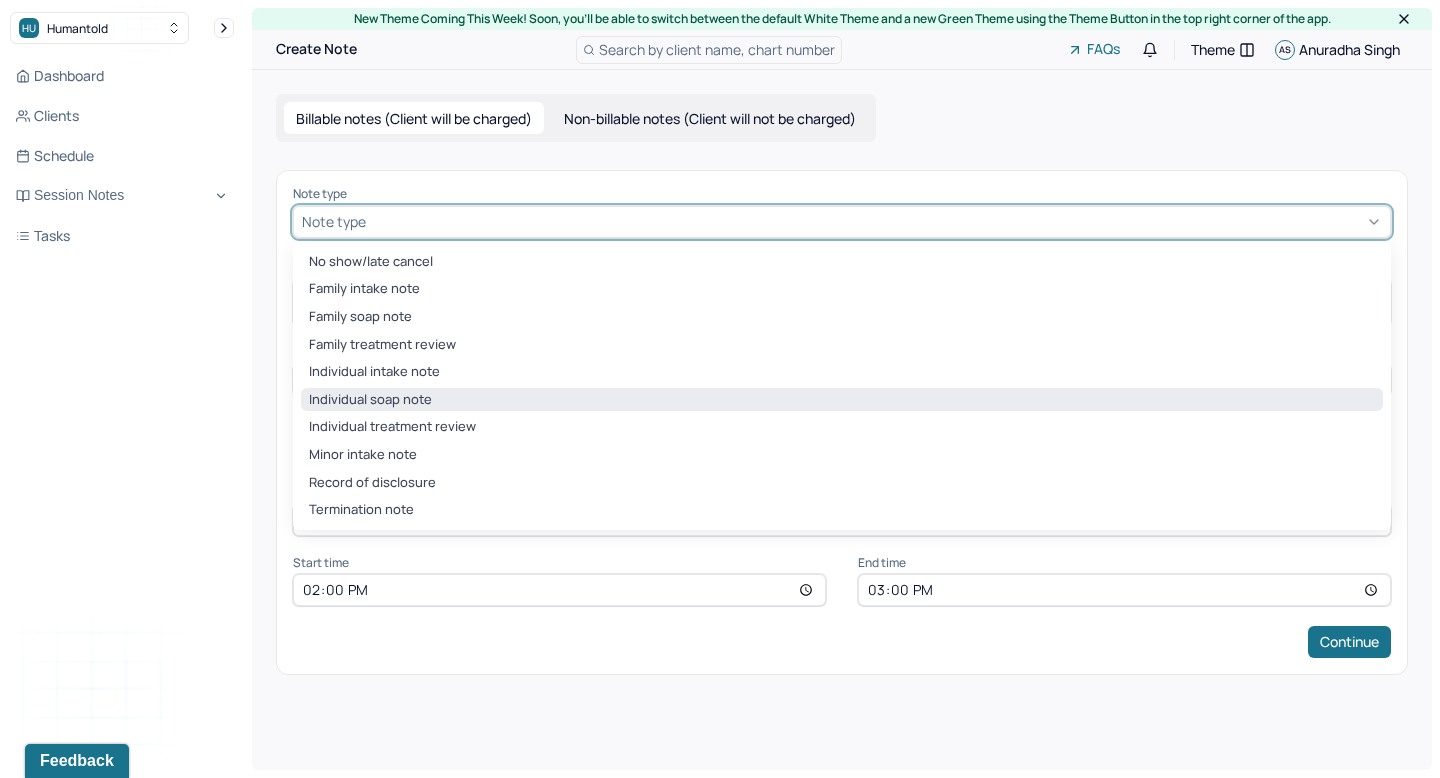 click on "Individual soap note" at bounding box center (842, 400) 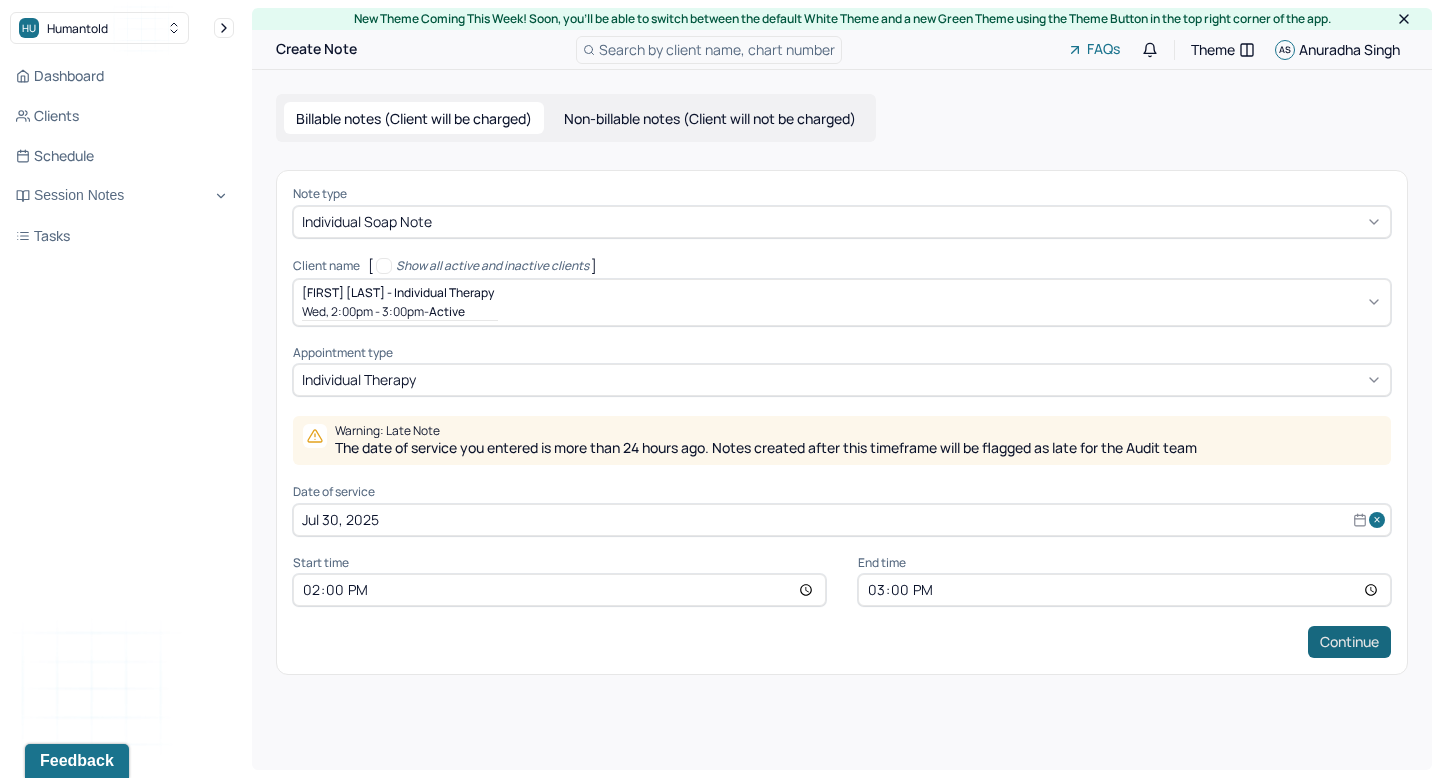 click on "Continue" at bounding box center (1349, 642) 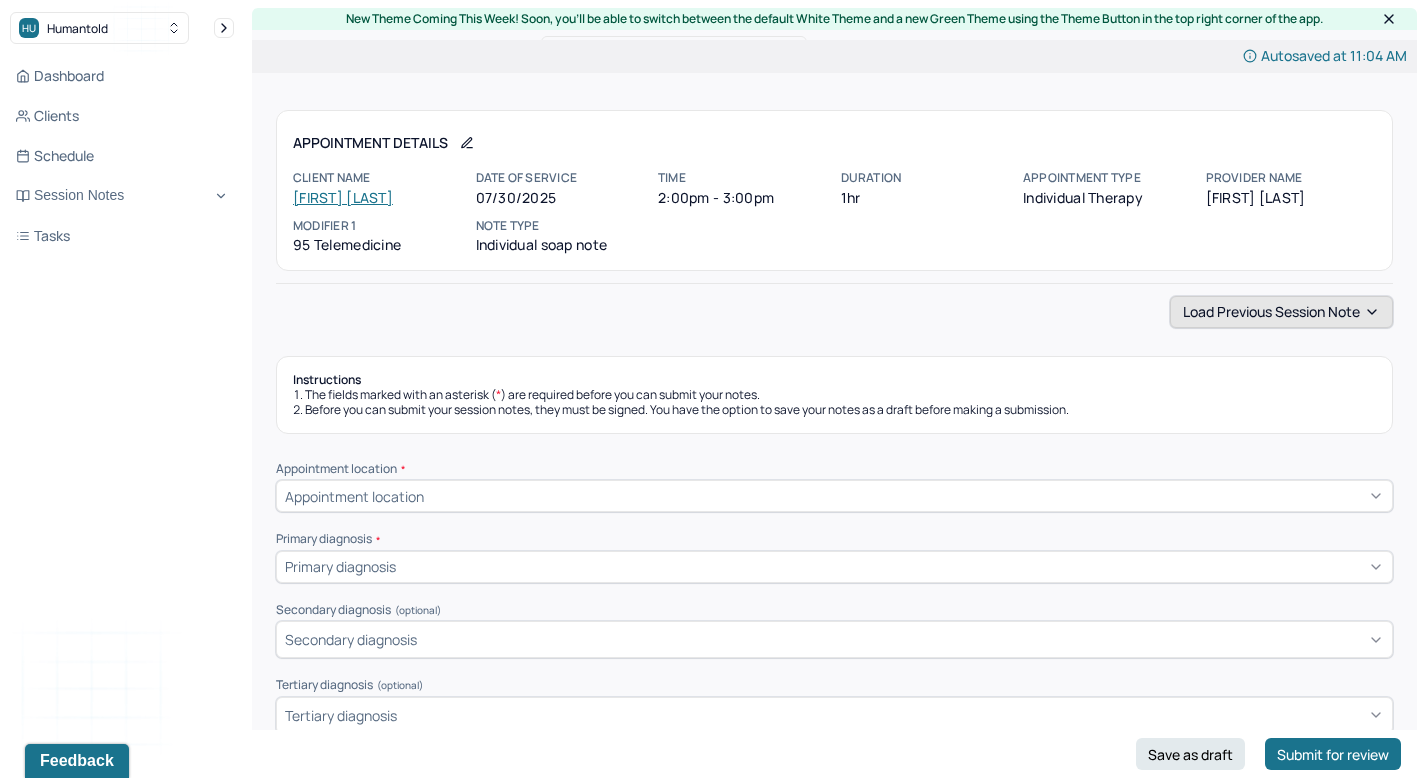 click on "Load previous session note" at bounding box center [1281, 312] 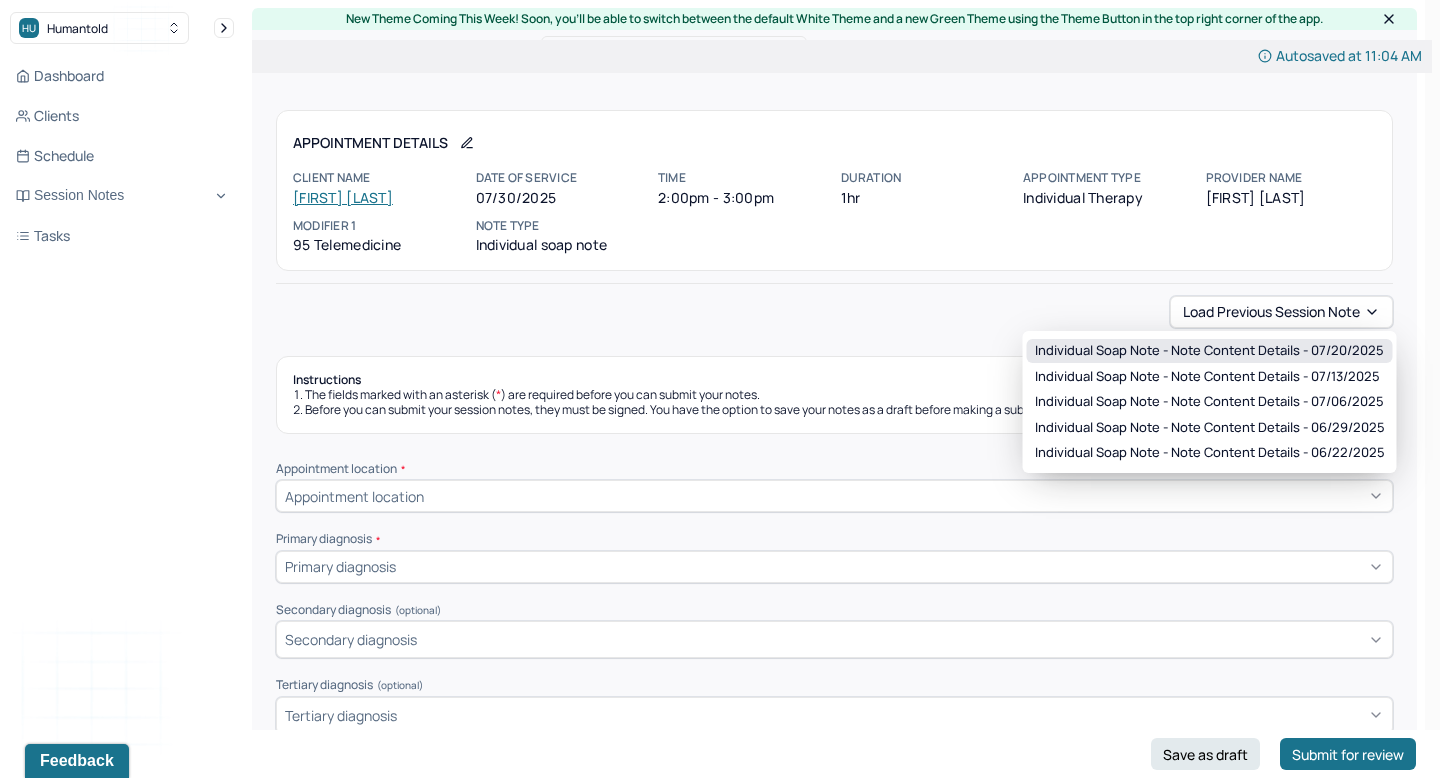 click on "Individual soap note   - Note content Details -   [DATE]" at bounding box center [1209, 351] 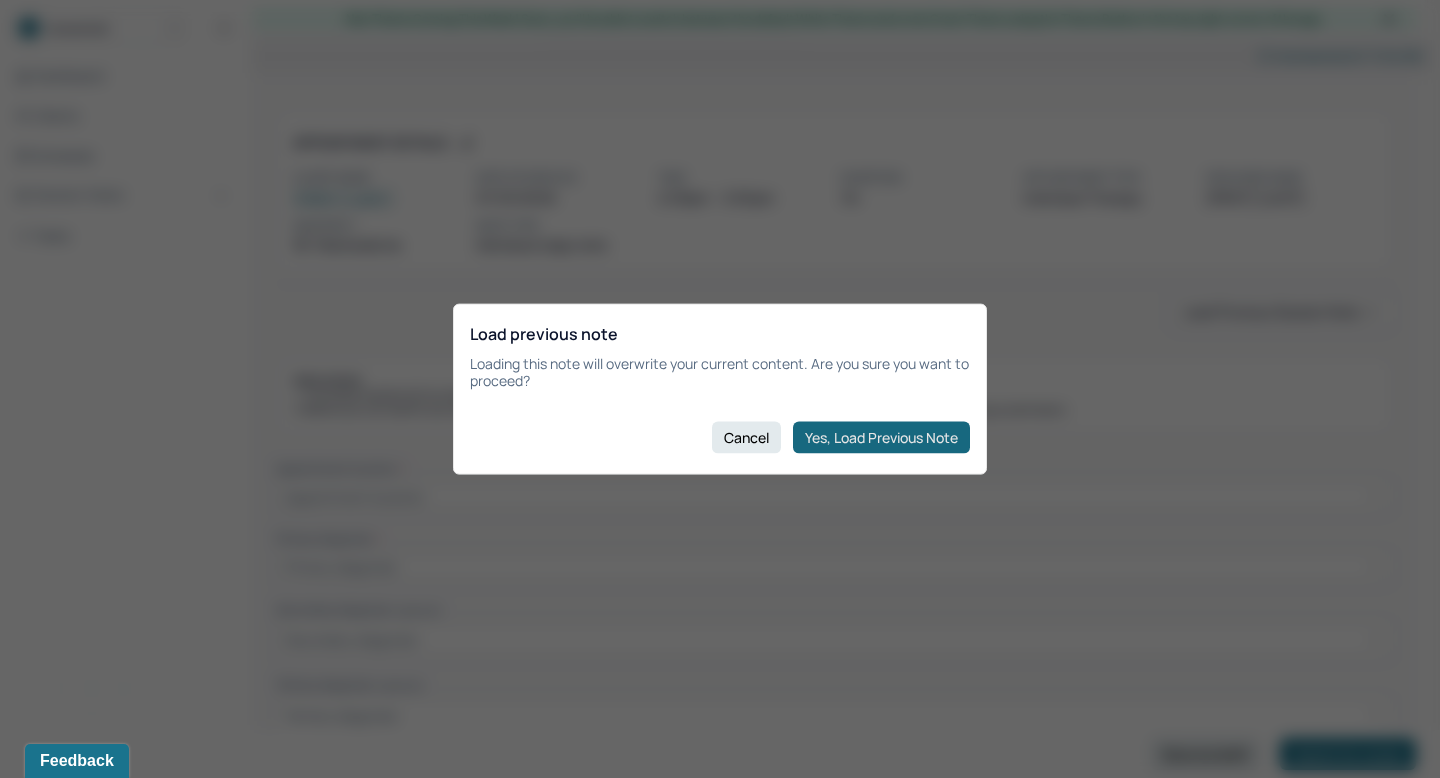 click on "Yes, Load Previous Note" at bounding box center (881, 437) 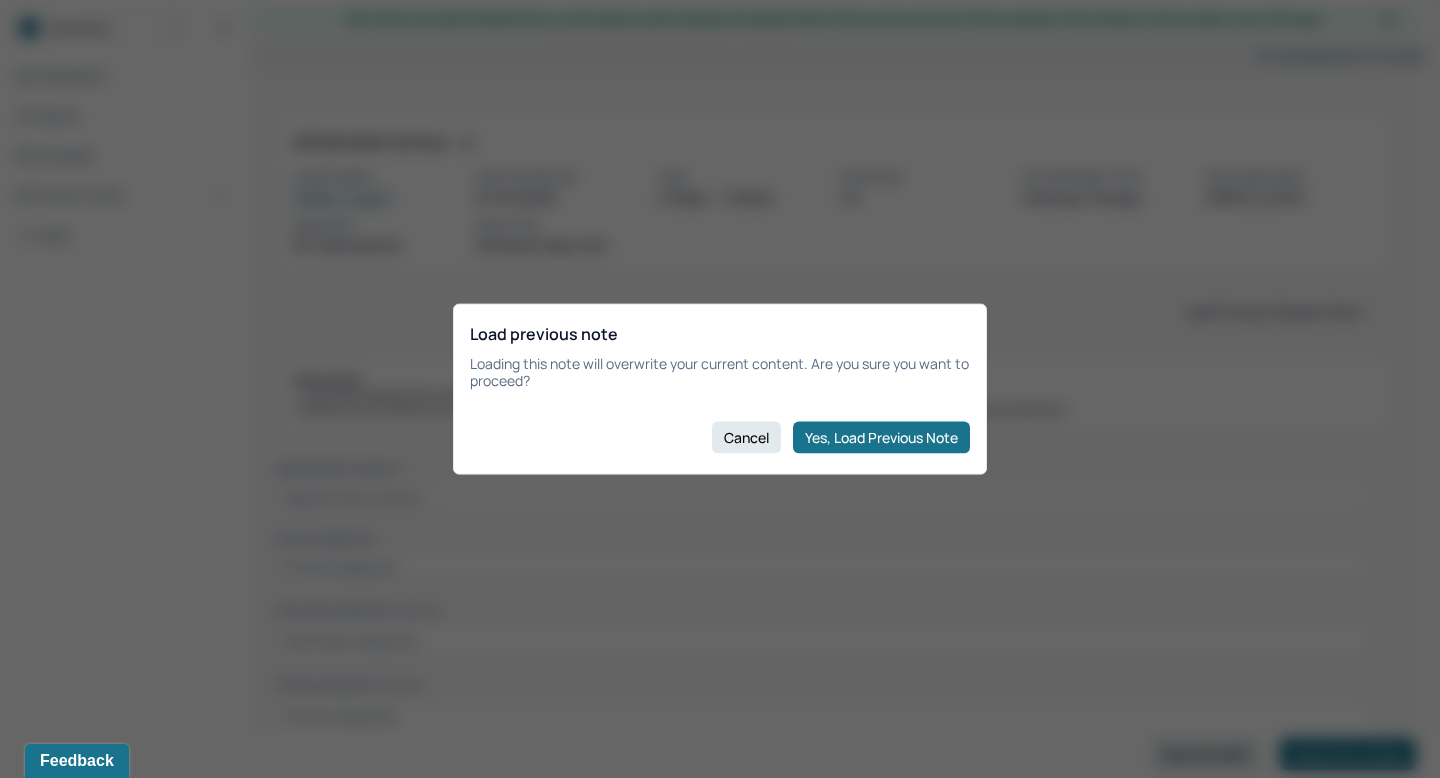 type on "Client presented as introspective and motivated, demonstrating awareness of lifestyle imbalances contributing to sleep disruption, and expressing a commitment to establishing healthier routines and personal goals related to self-care and financial management." 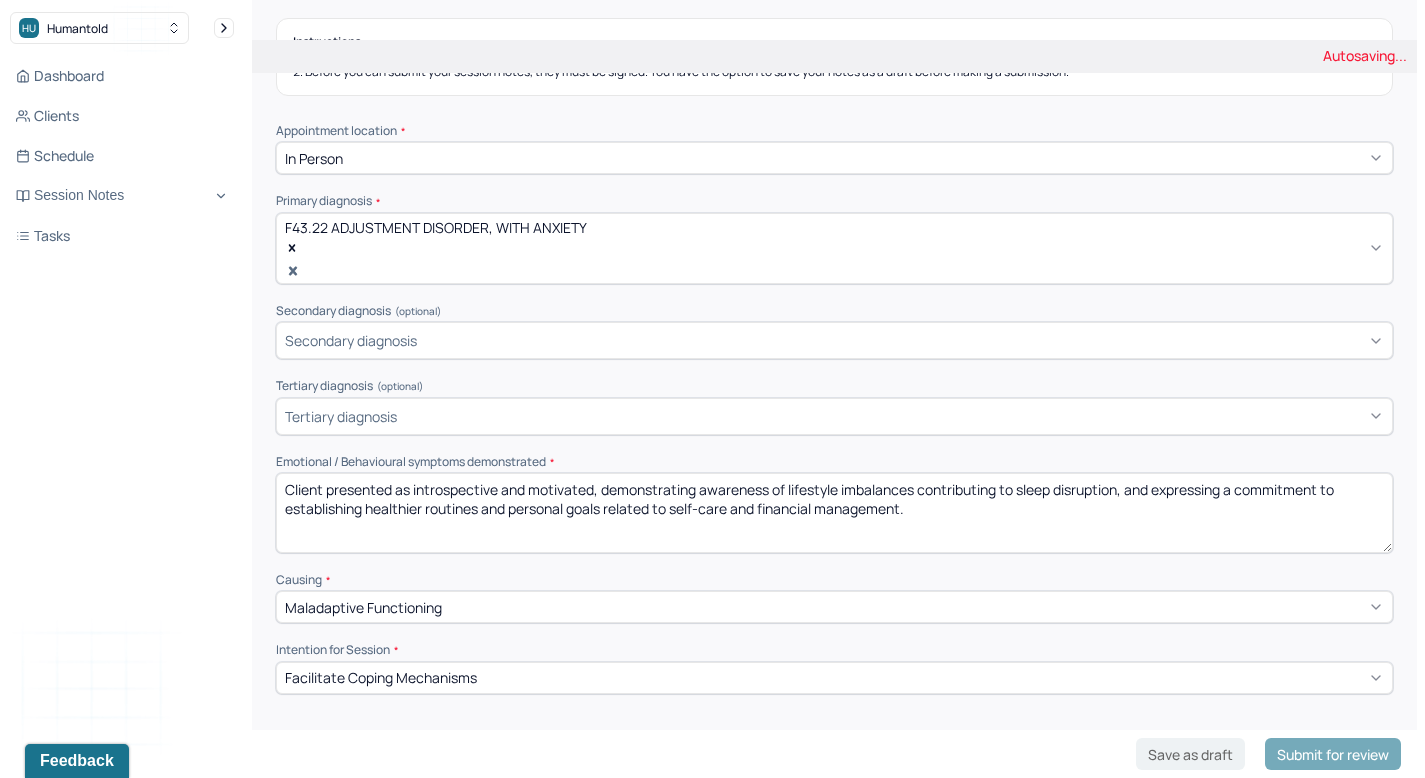 scroll, scrollTop: 339, scrollLeft: 0, axis: vertical 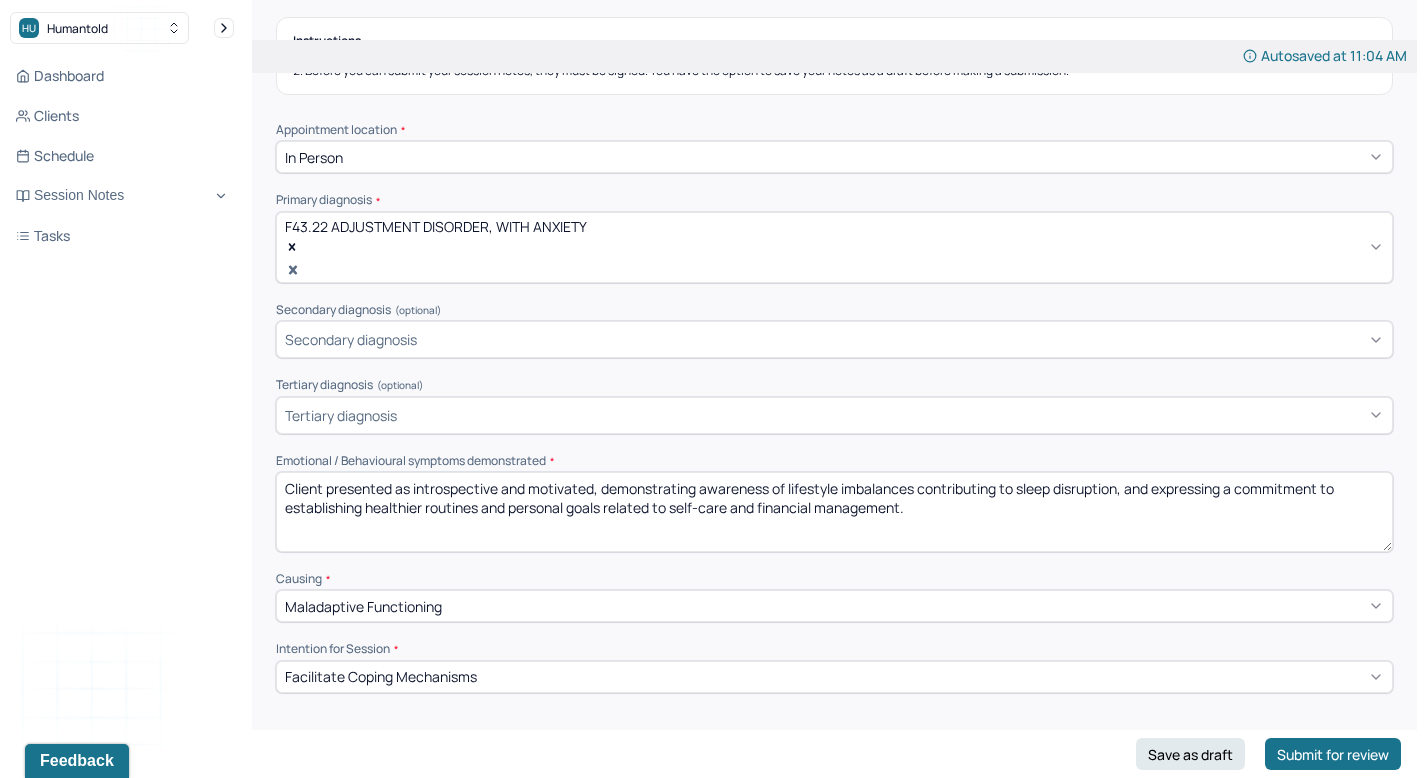 click on "In person" at bounding box center [834, 157] 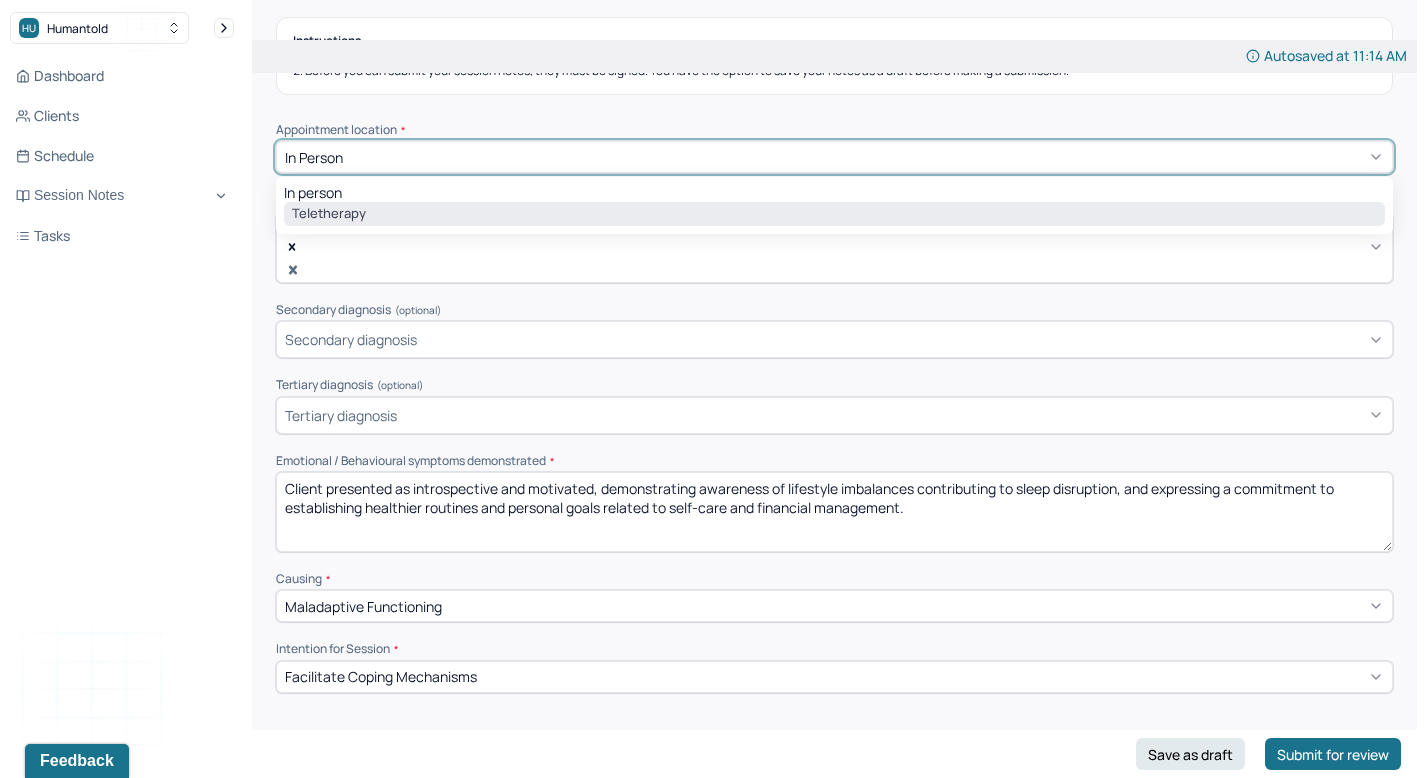 click on "Teletherapy" at bounding box center [834, 214] 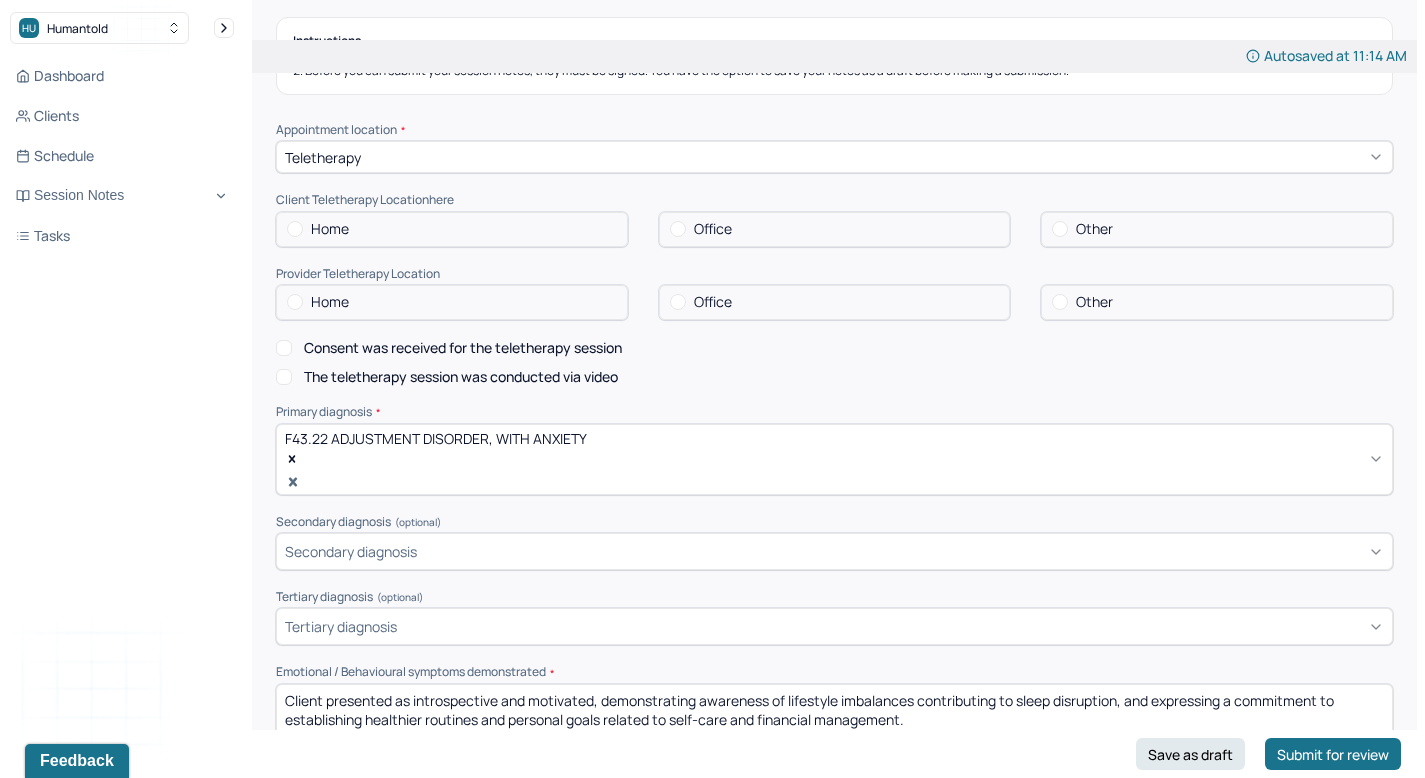 click on "Home" at bounding box center [330, 229] 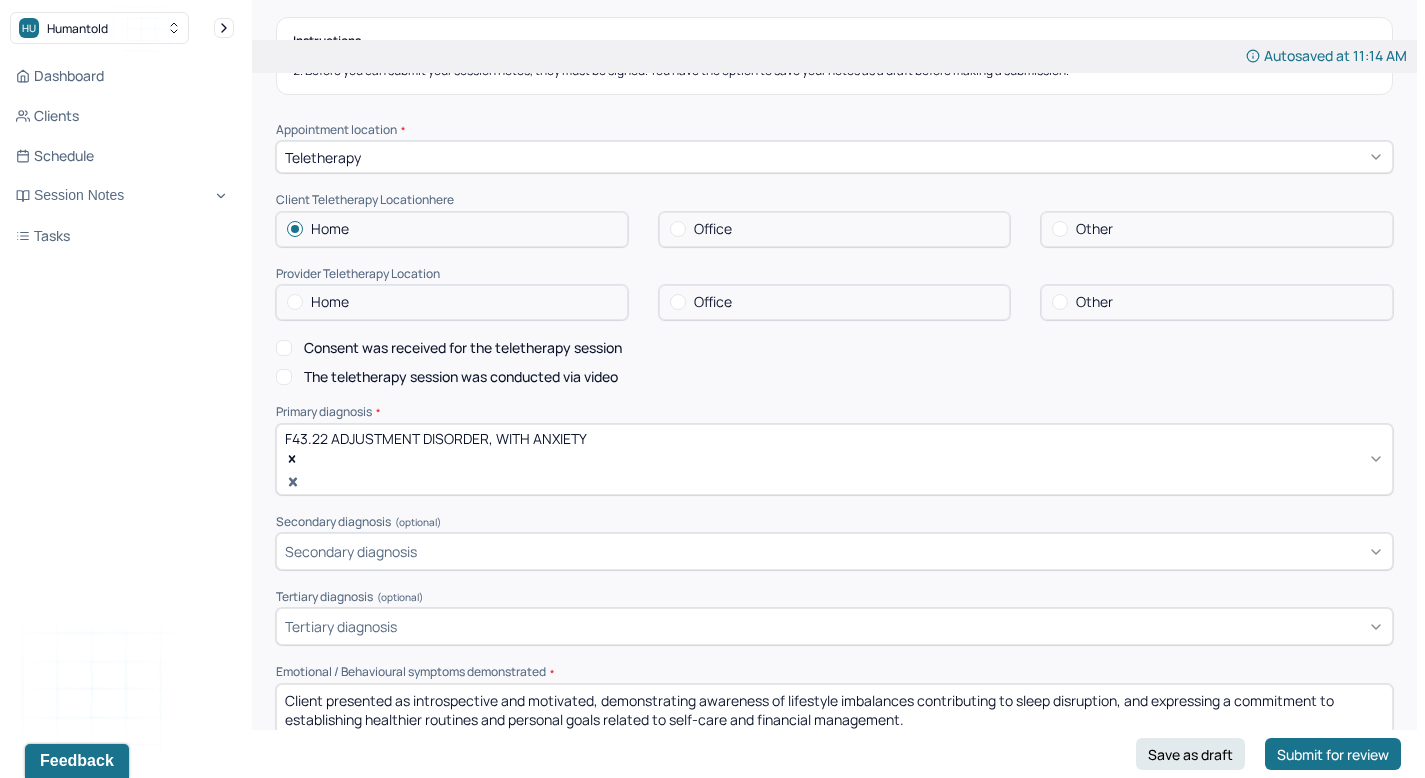 click on "Home" at bounding box center (330, 302) 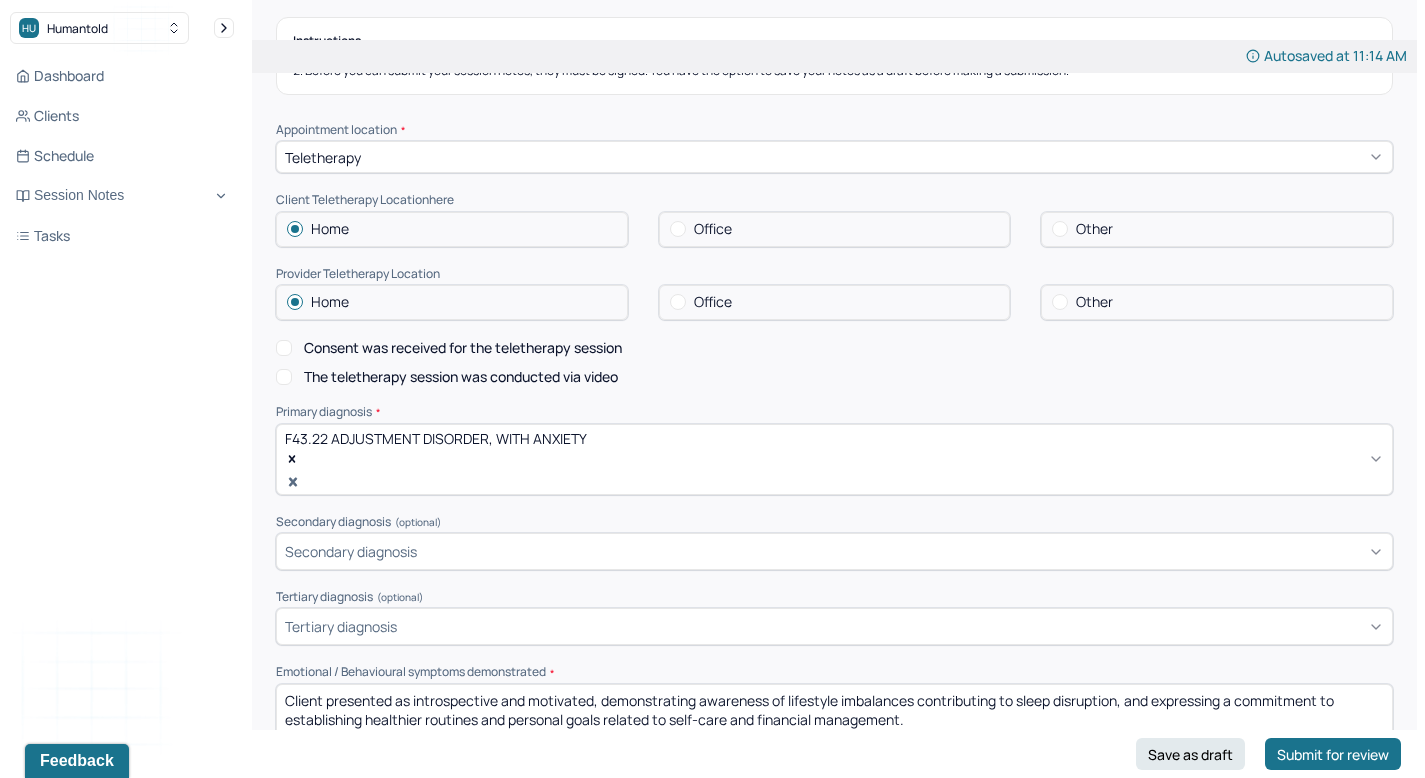 click on "Consent was received for the teletherapy session" at bounding box center (284, 348) 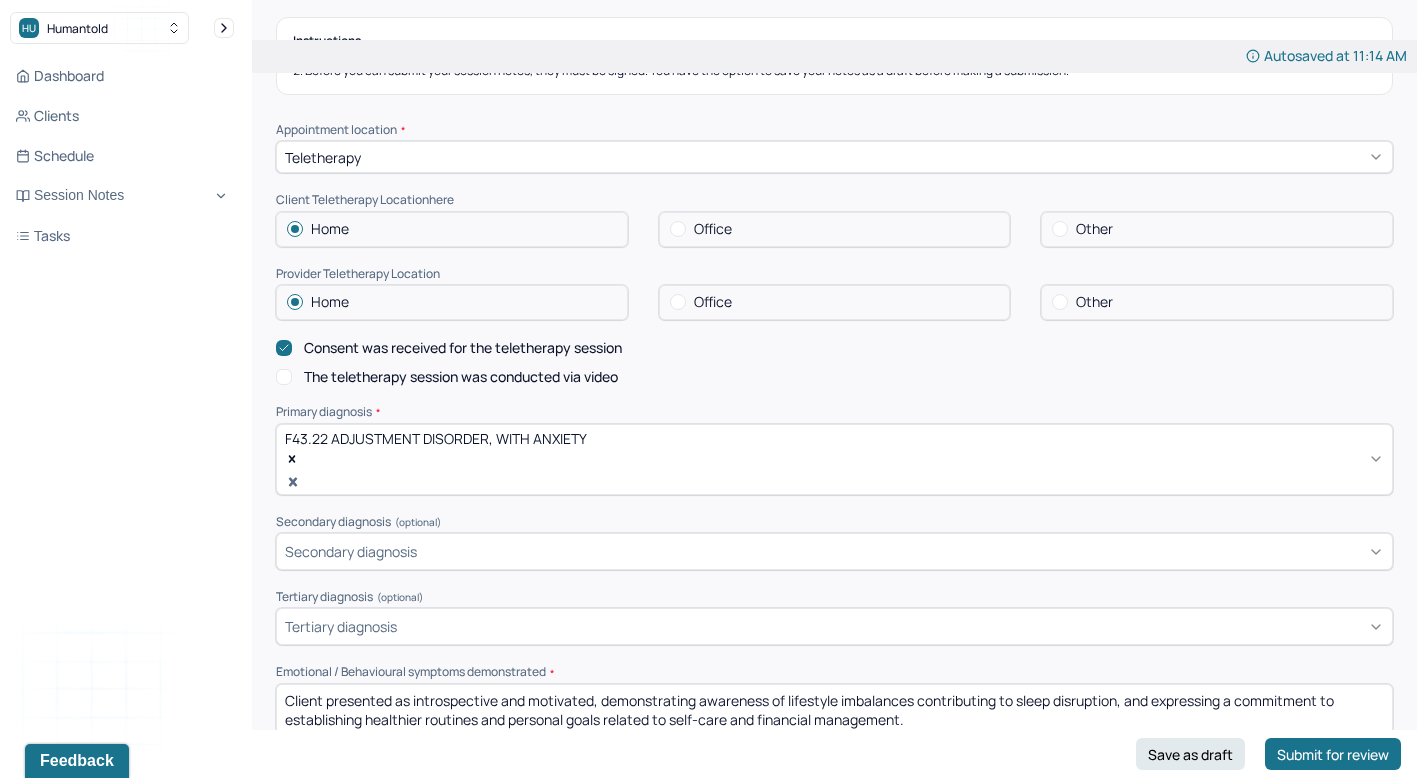 click on "The teletherapy session was conducted via video" at bounding box center [284, 377] 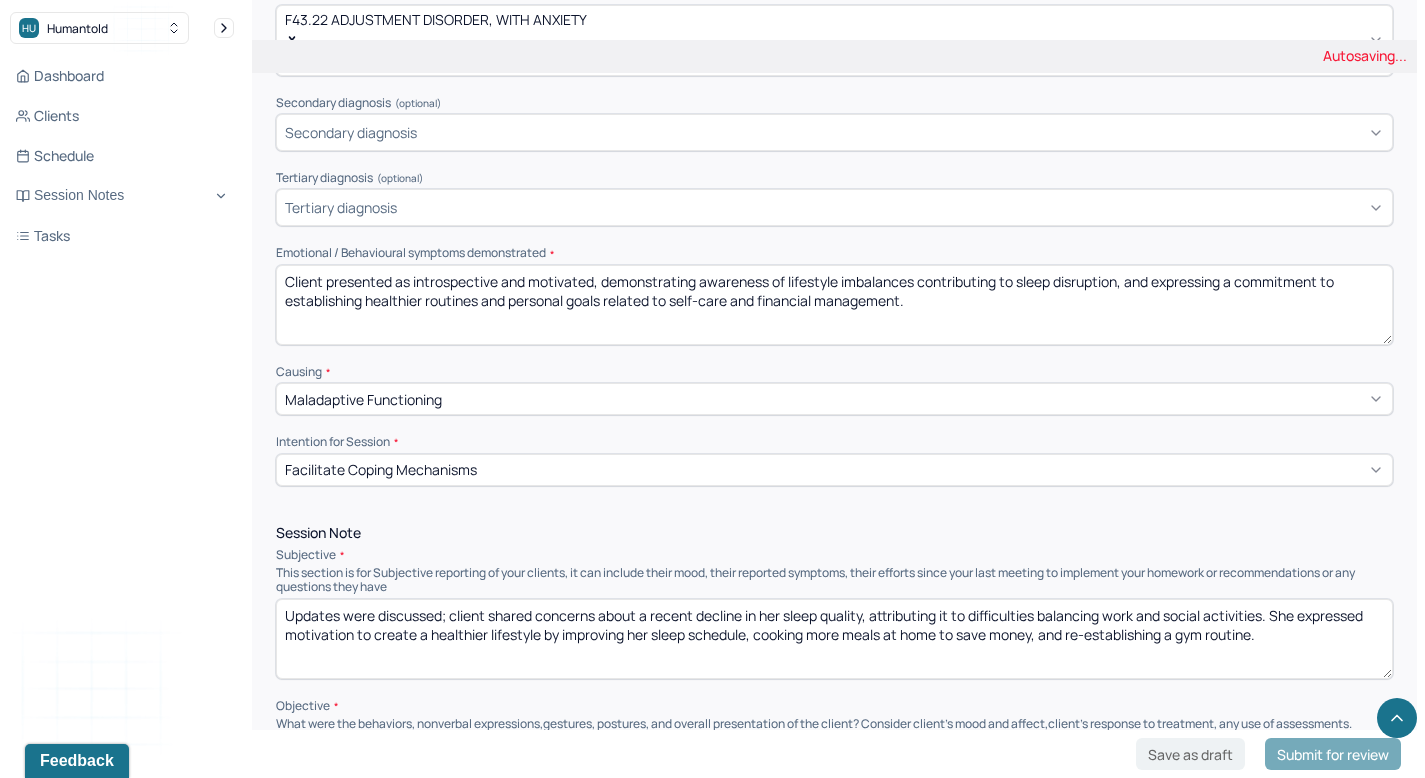 scroll, scrollTop: 759, scrollLeft: 0, axis: vertical 